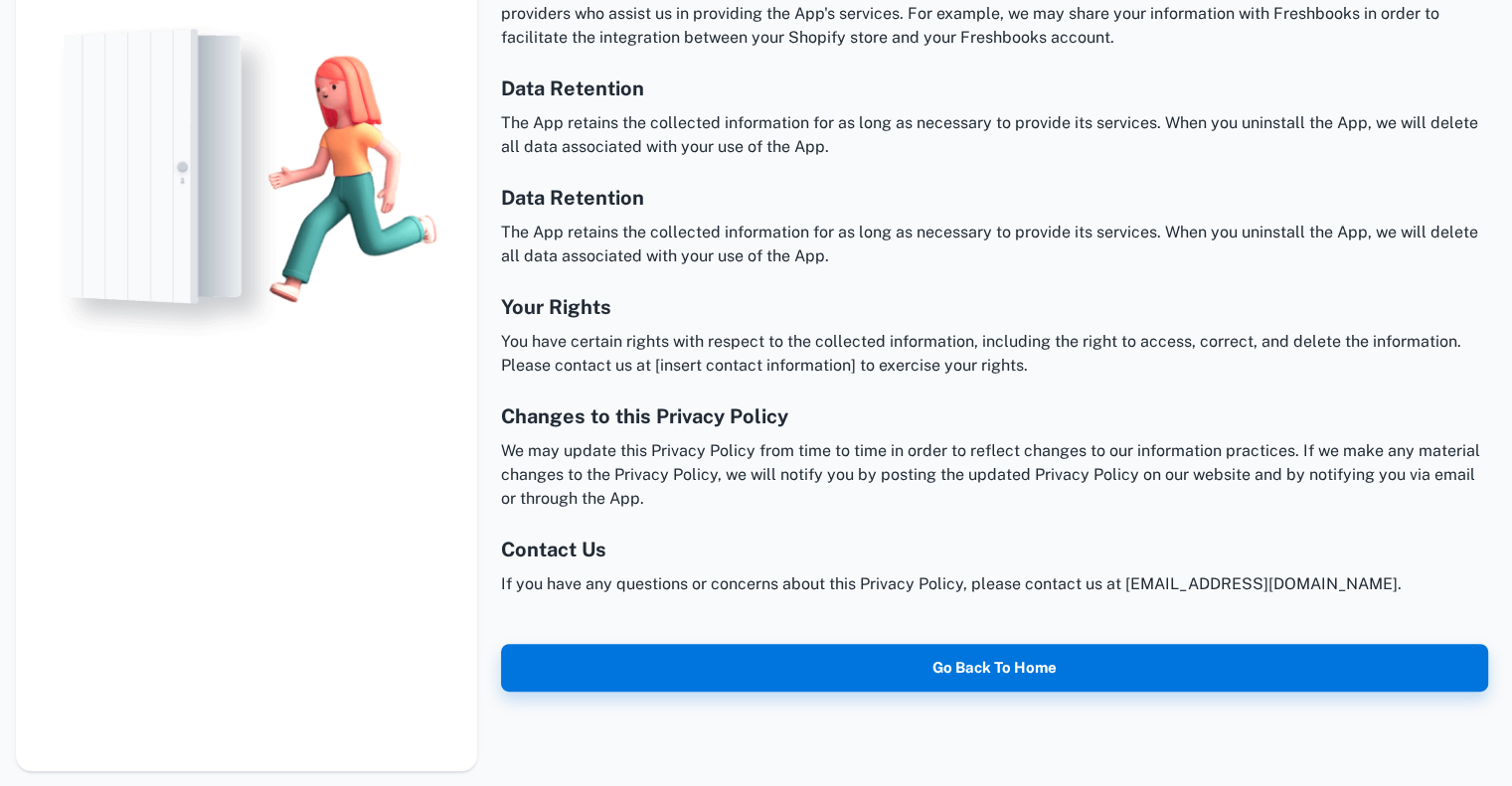 scroll, scrollTop: 596, scrollLeft: 0, axis: vertical 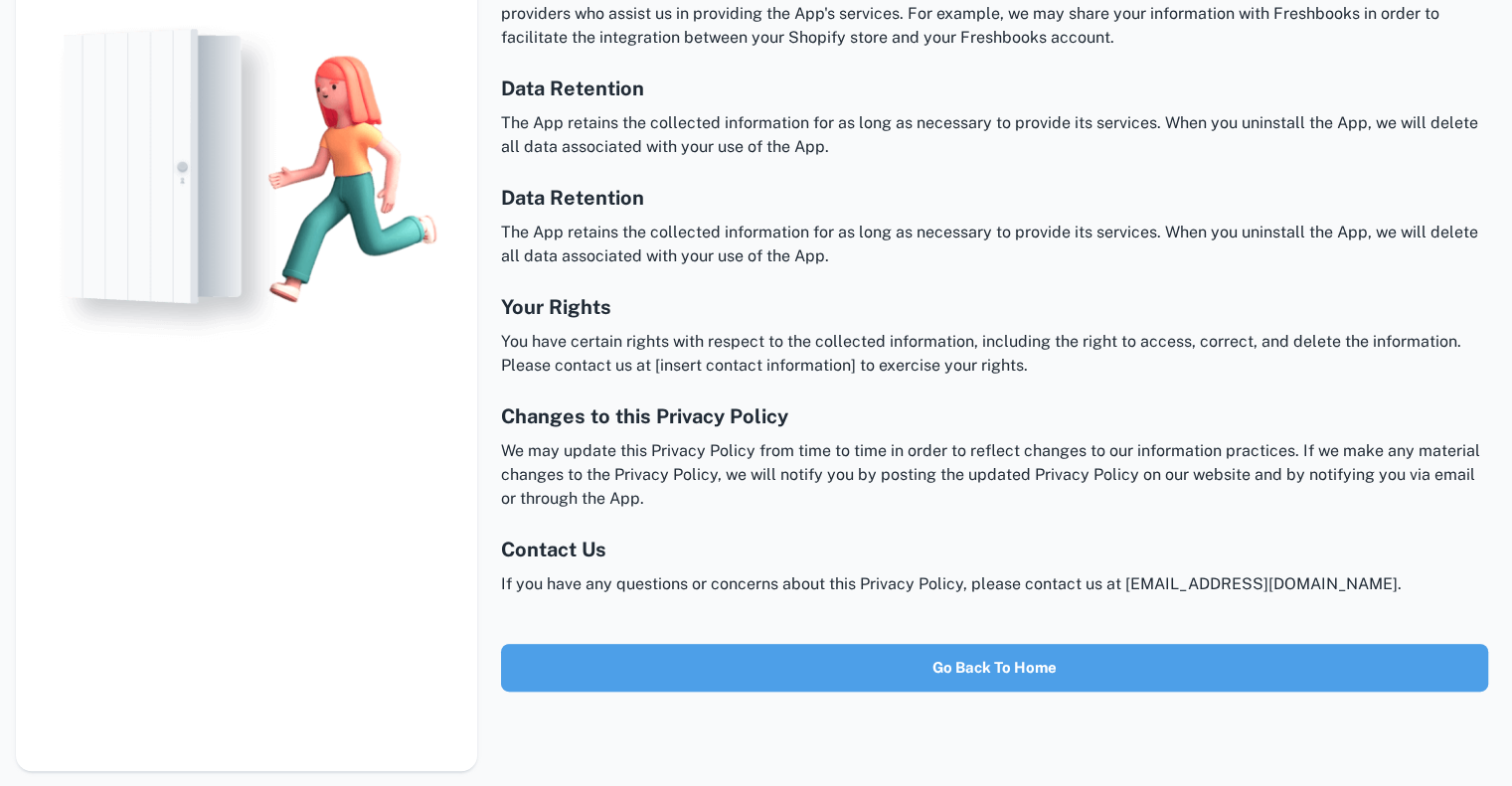 click on "Go back to Home" at bounding box center [994, 668] 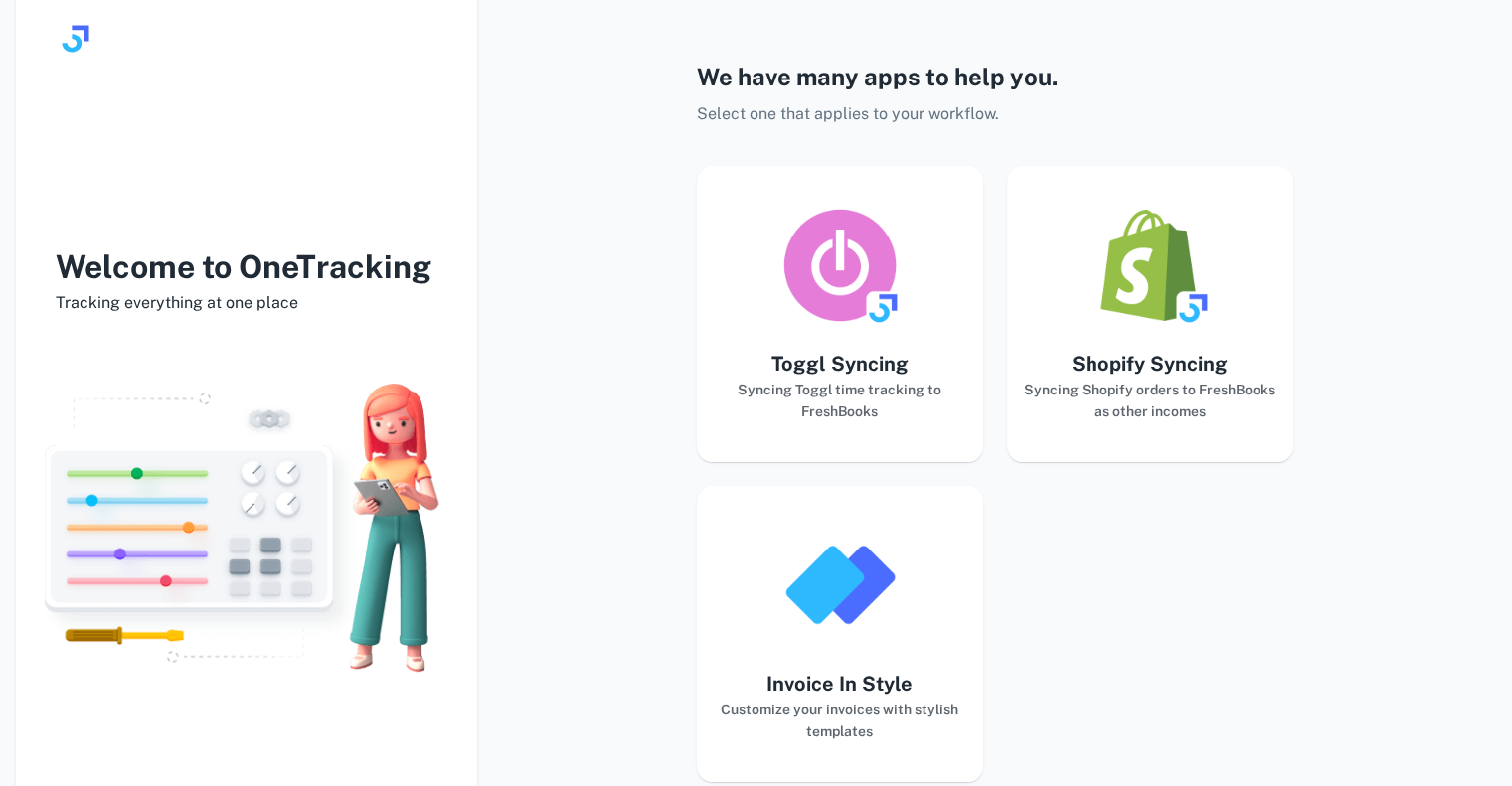scroll, scrollTop: 0, scrollLeft: 0, axis: both 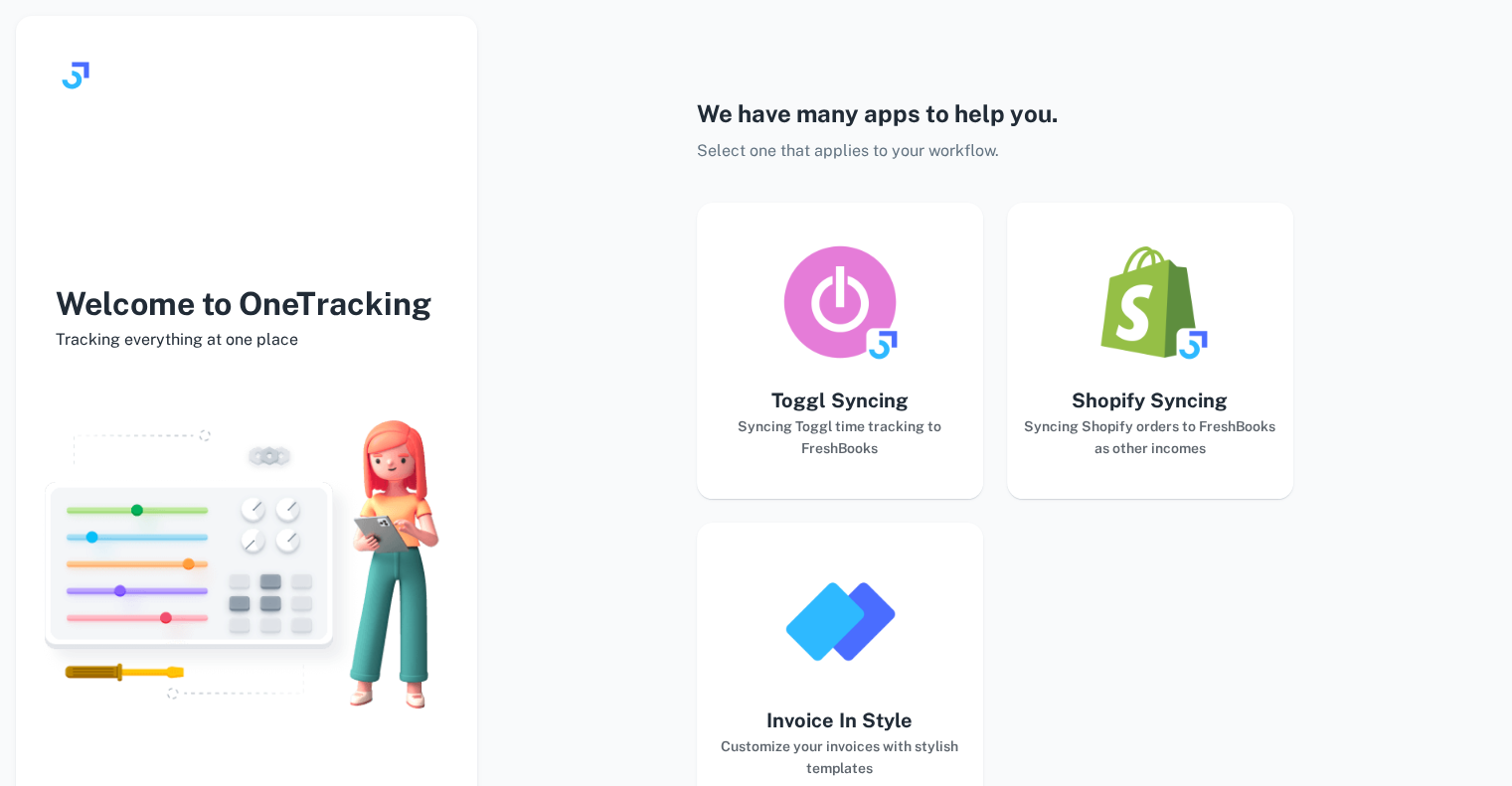 click at bounding box center [76, 76] 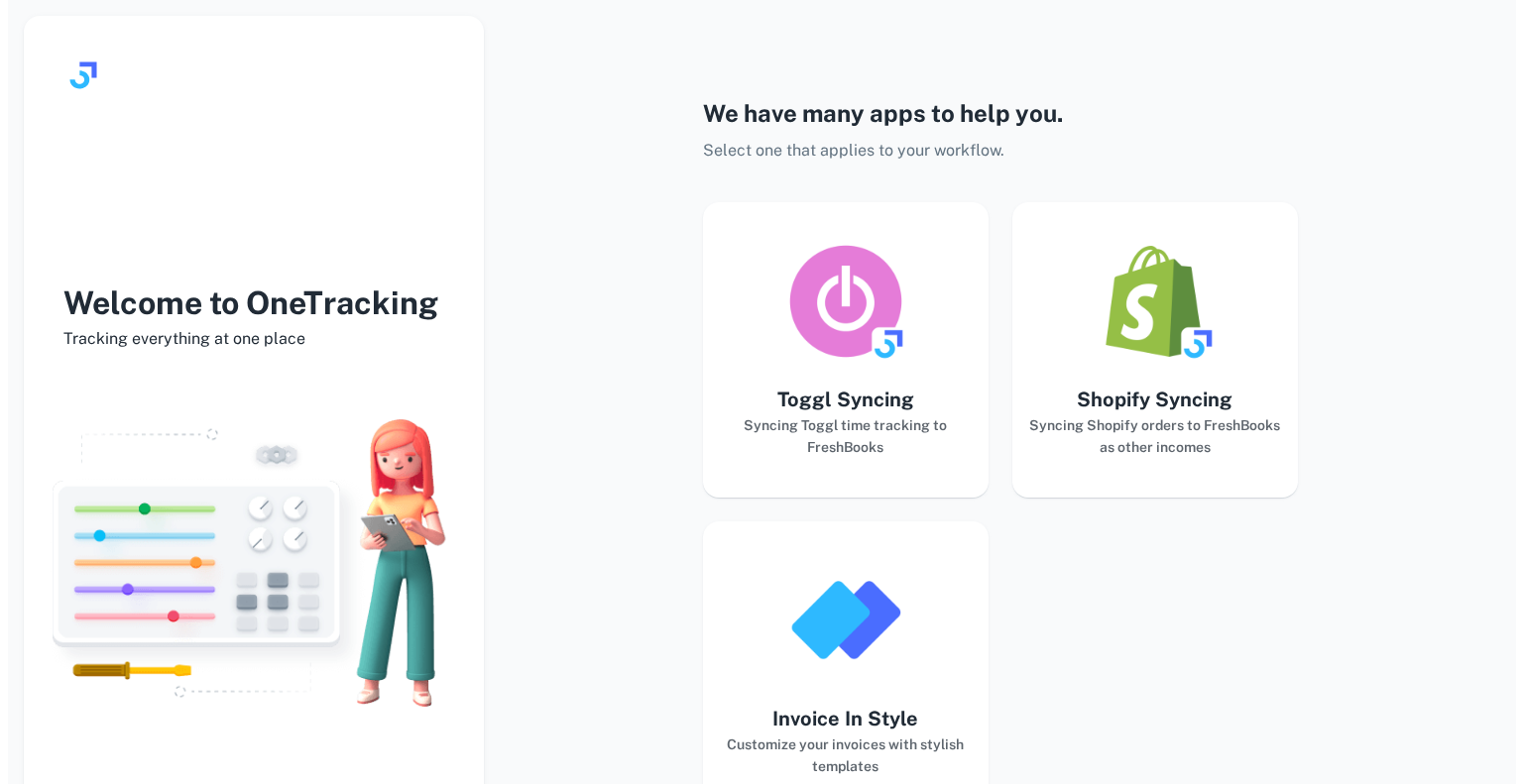 scroll, scrollTop: 0, scrollLeft: 0, axis: both 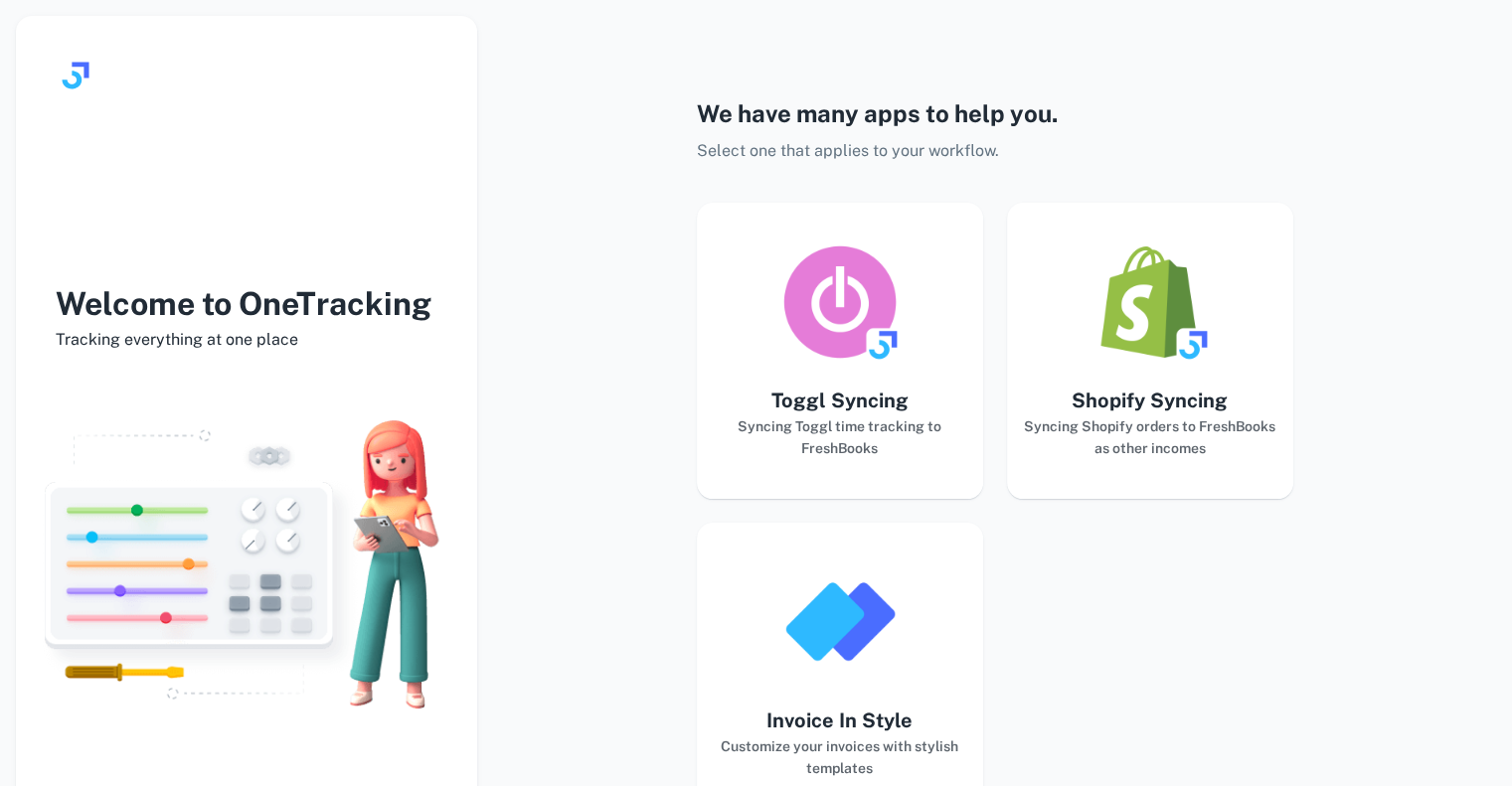 click at bounding box center (840, 302) 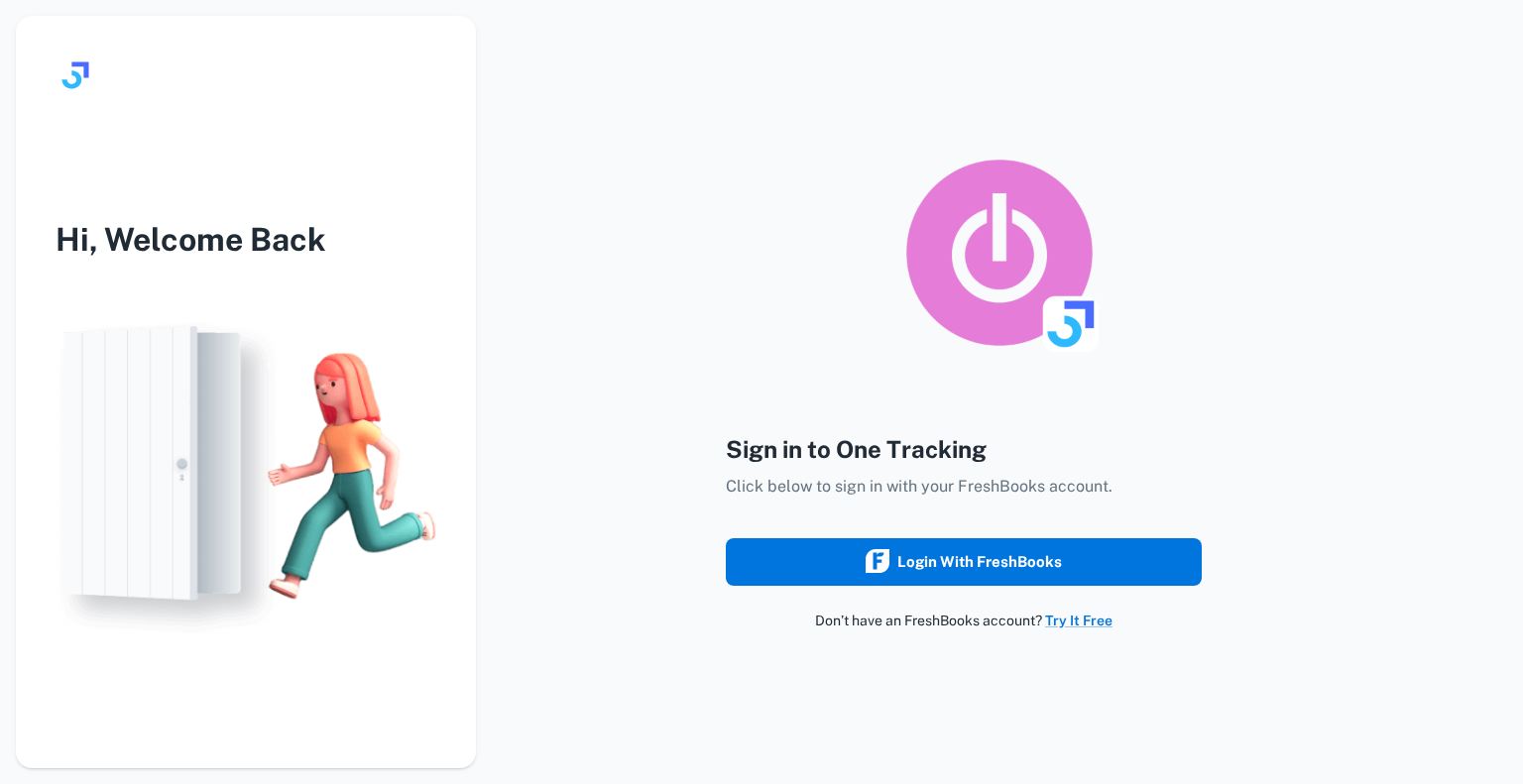 click on "Login with FreshBooks" at bounding box center [964, 562] 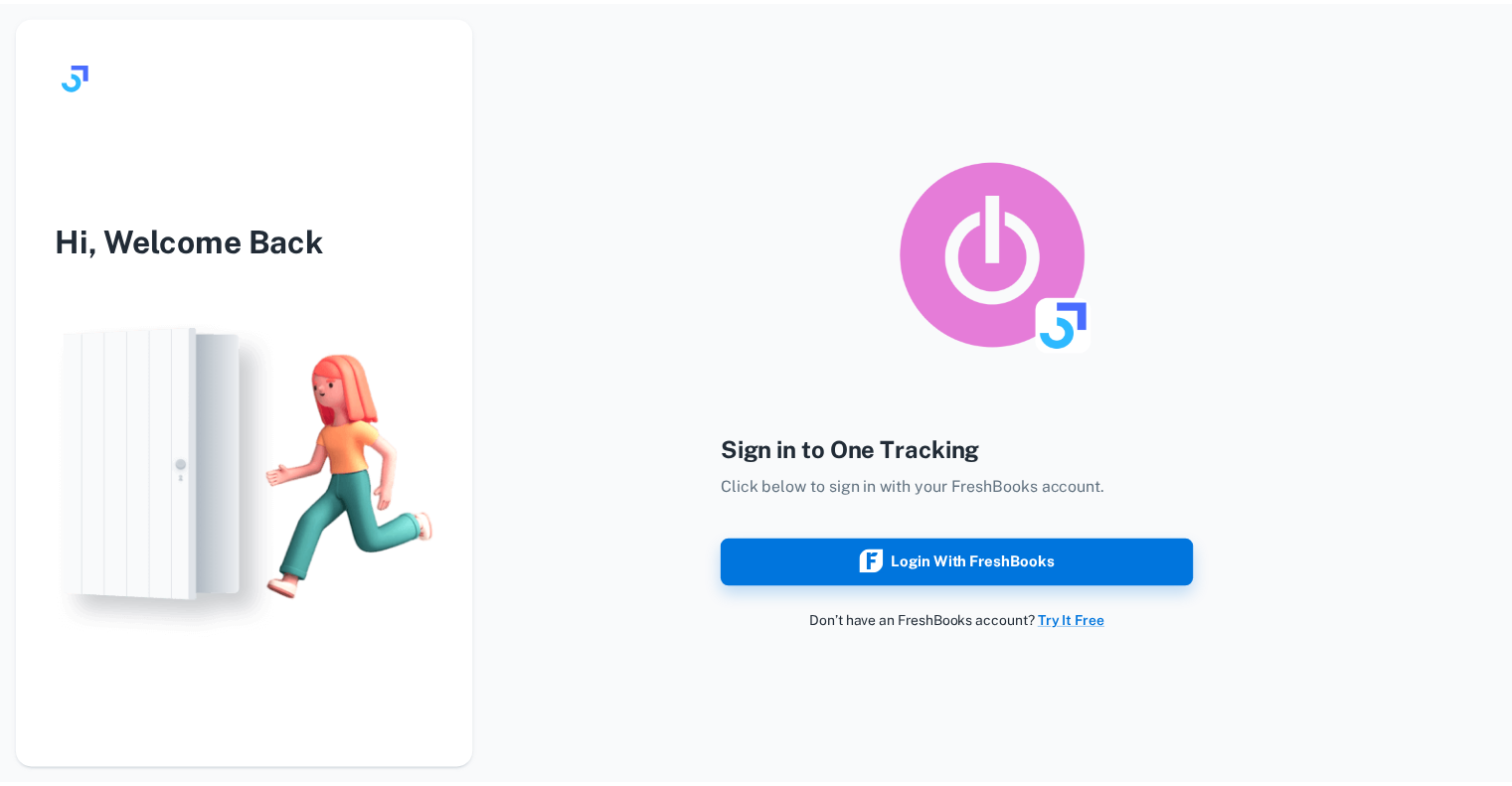 scroll, scrollTop: 0, scrollLeft: 0, axis: both 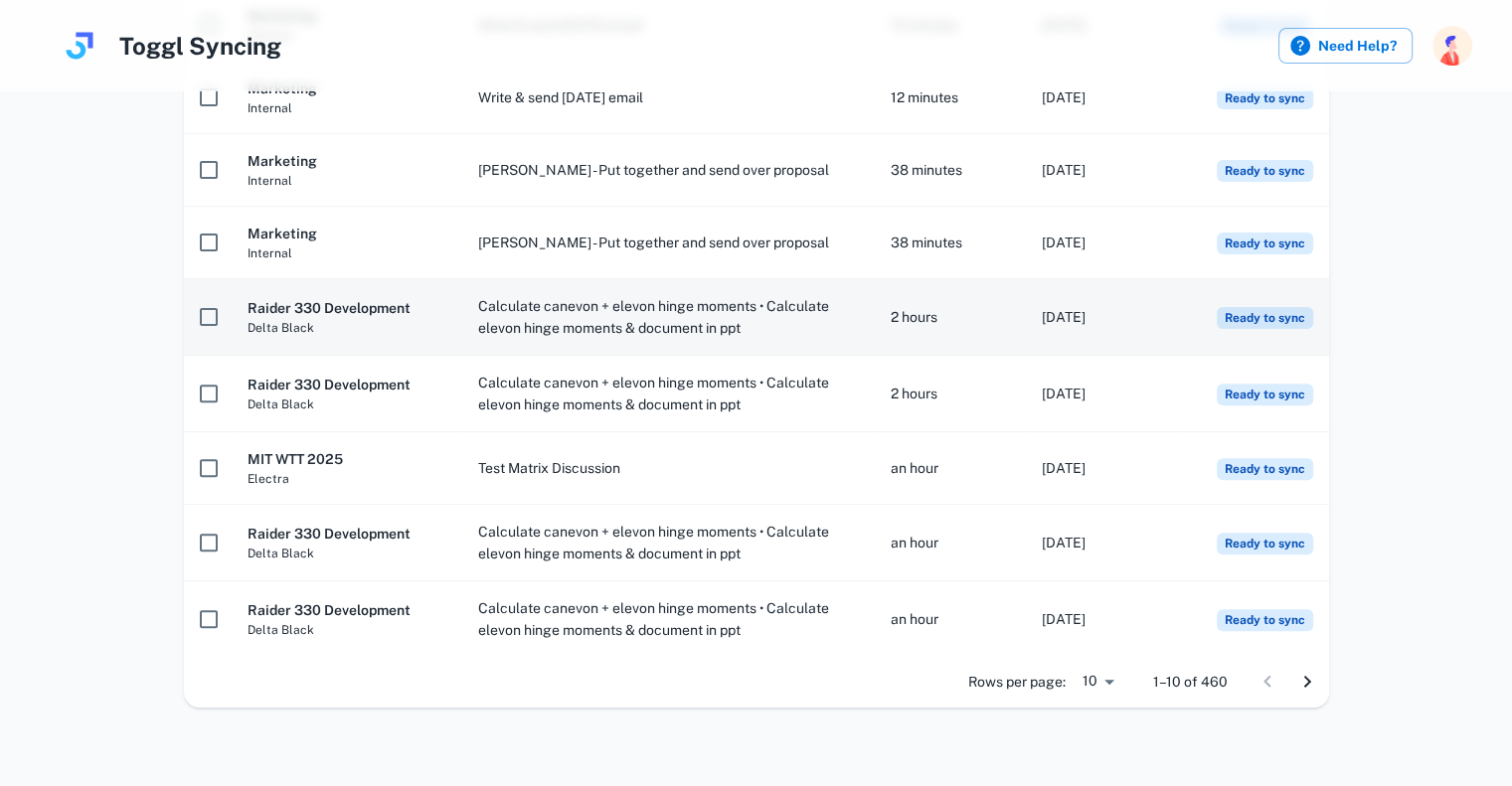 click on "Ready to sync" at bounding box center [1264, 318] 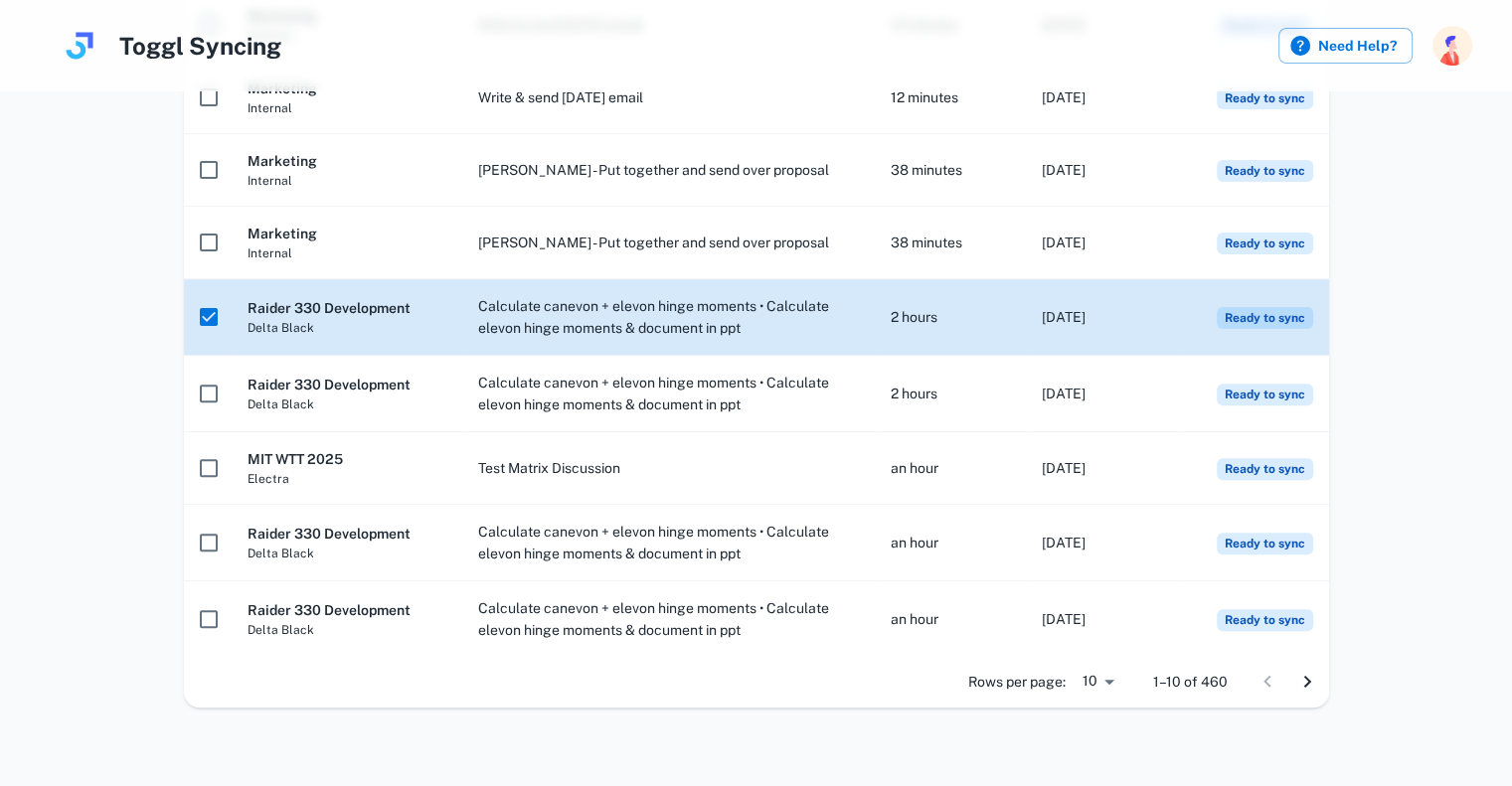 click on "Ready to sync" at bounding box center [1264, 318] 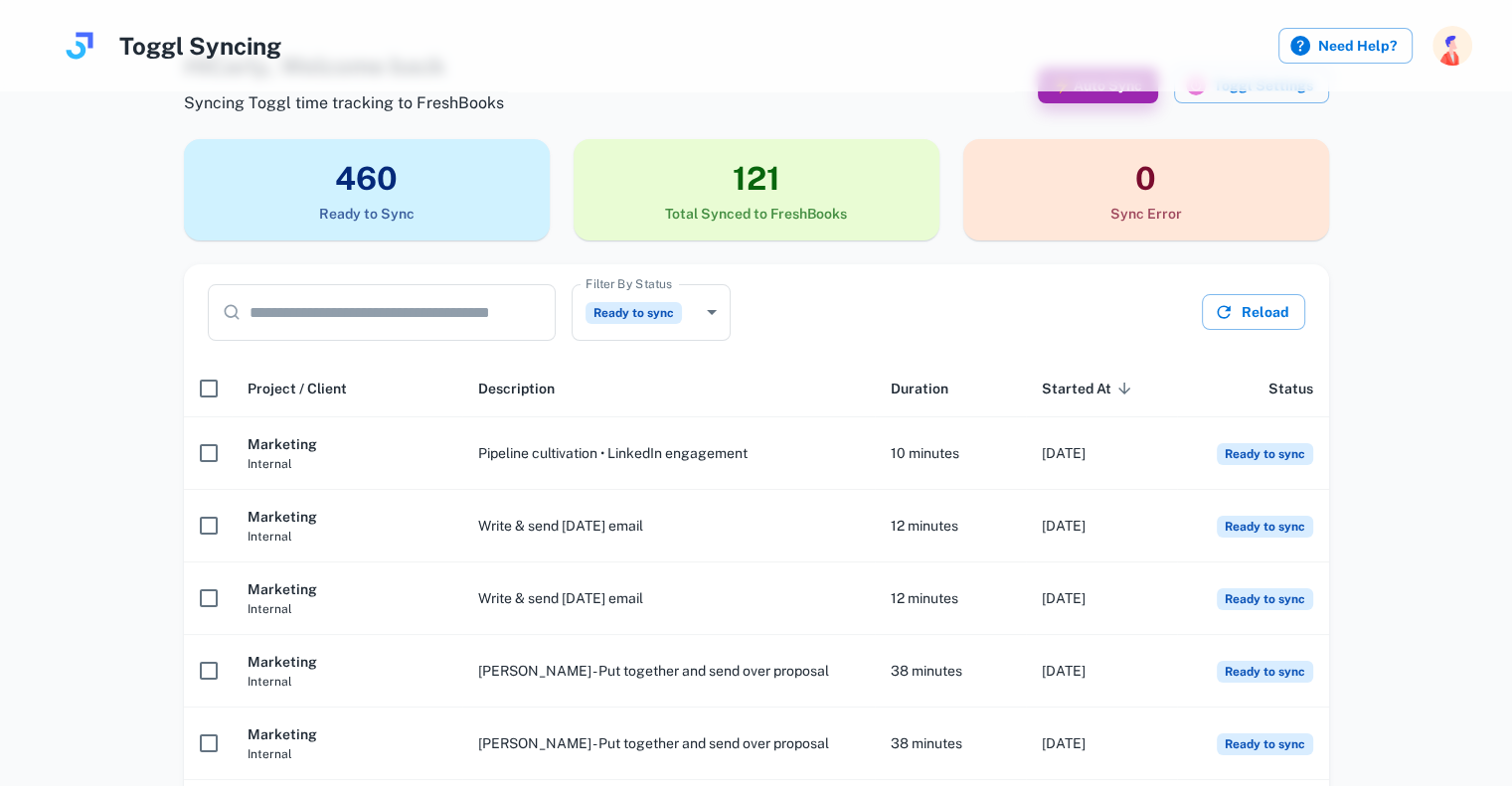 scroll, scrollTop: 0, scrollLeft: 0, axis: both 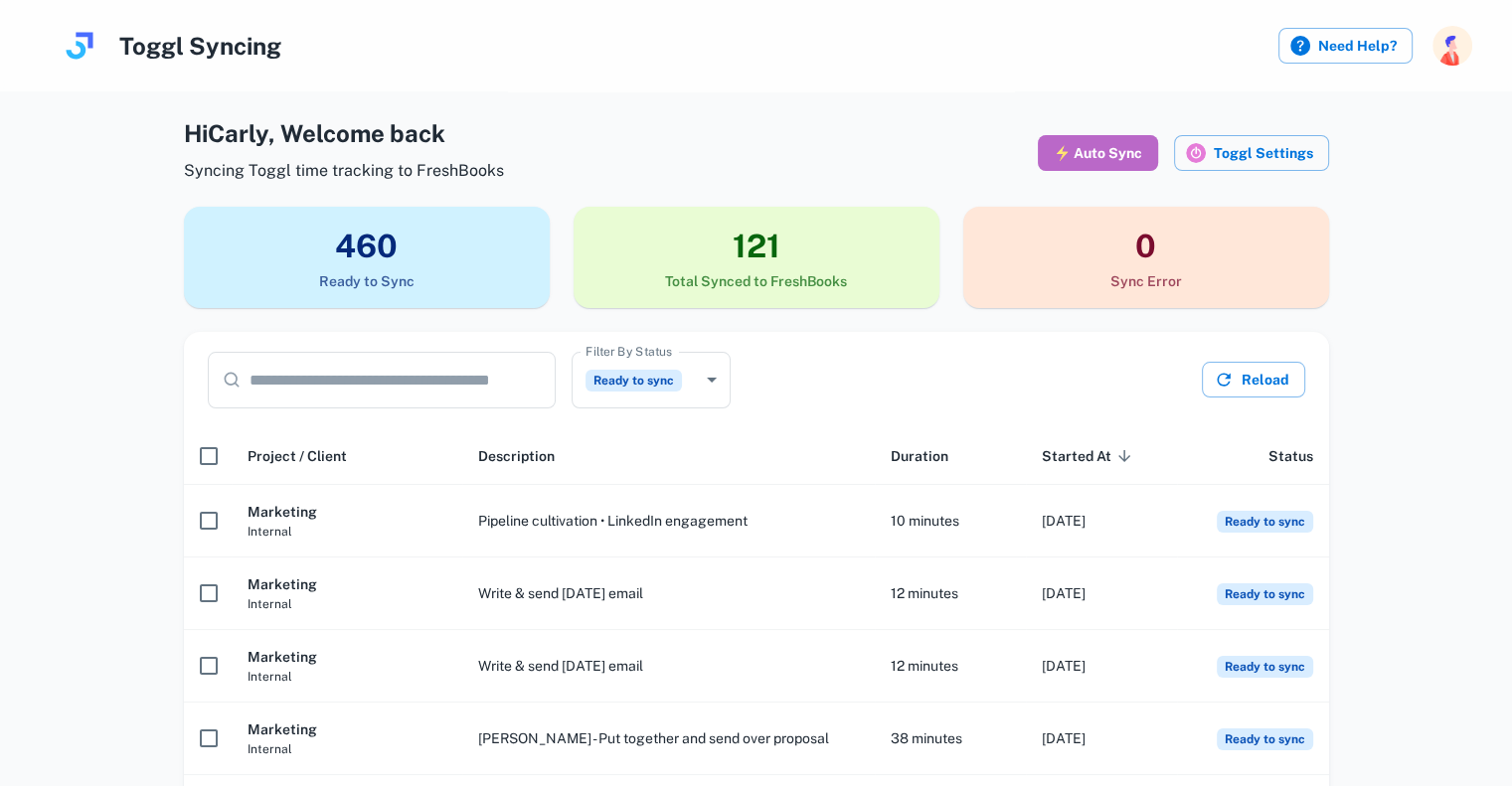 click on "⚡ Auto Sync" at bounding box center [1097, 153] 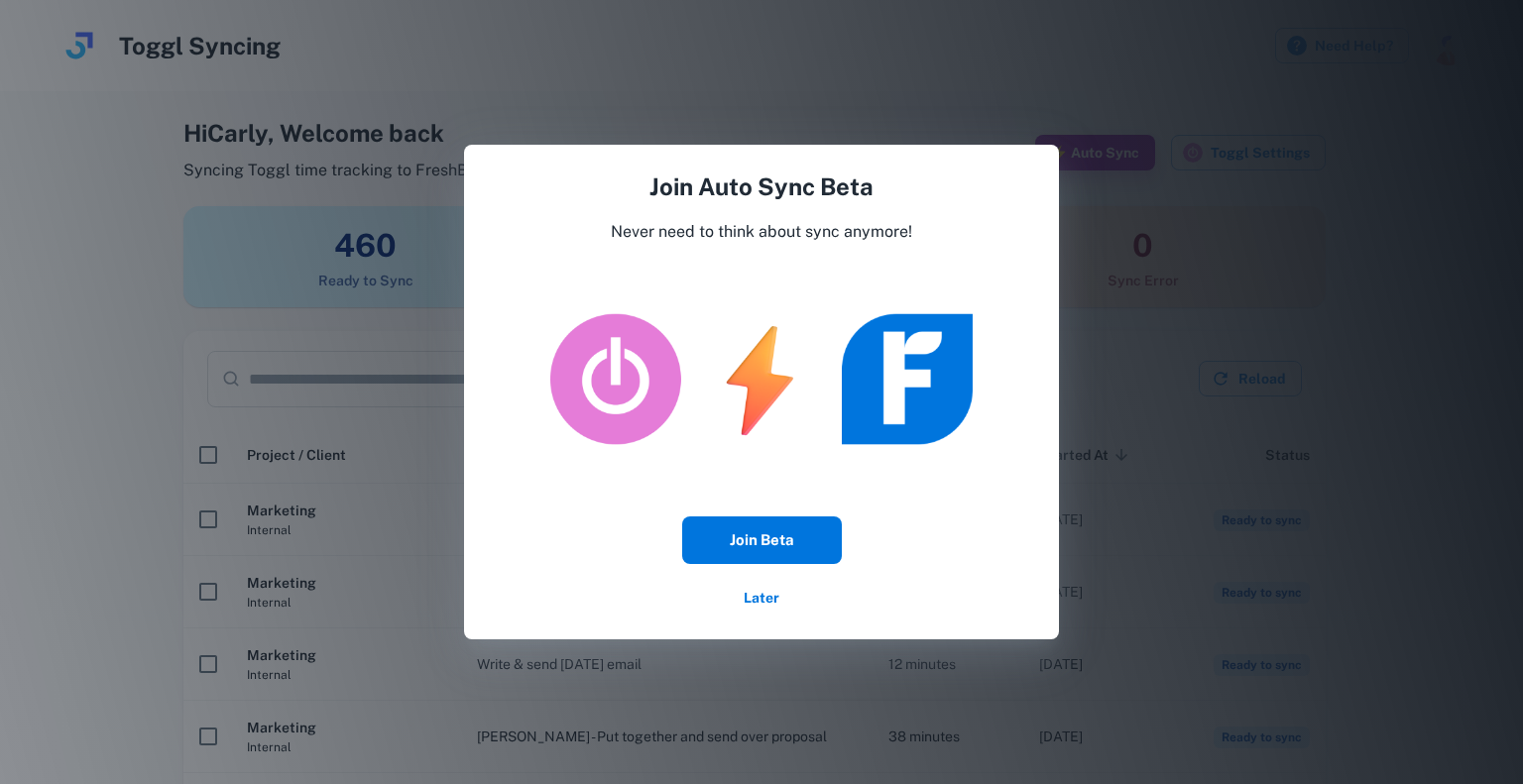click on "Join Beta" at bounding box center (762, 540) 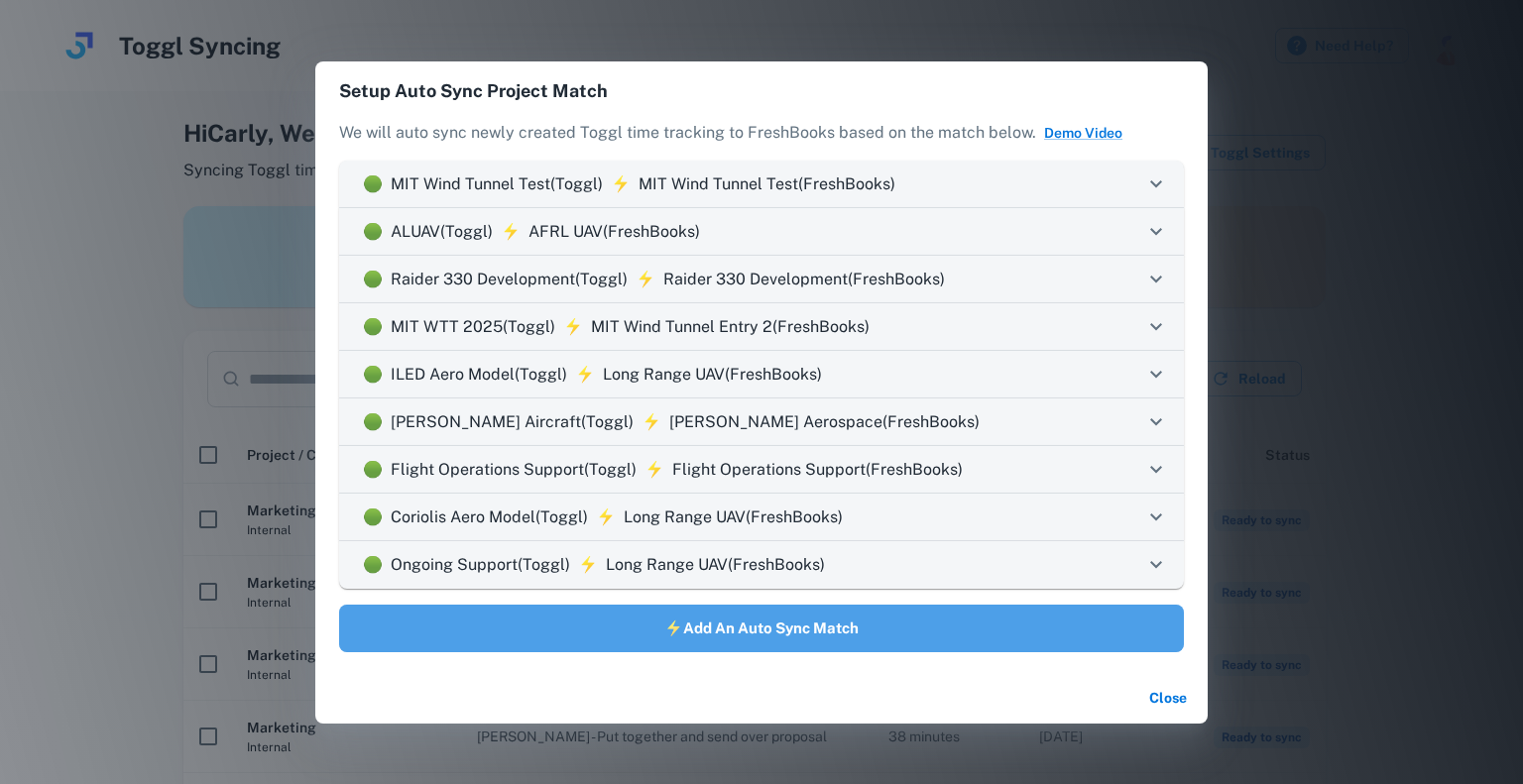 click on "⚡Add an Auto Sync Match" at bounding box center [762, 628] 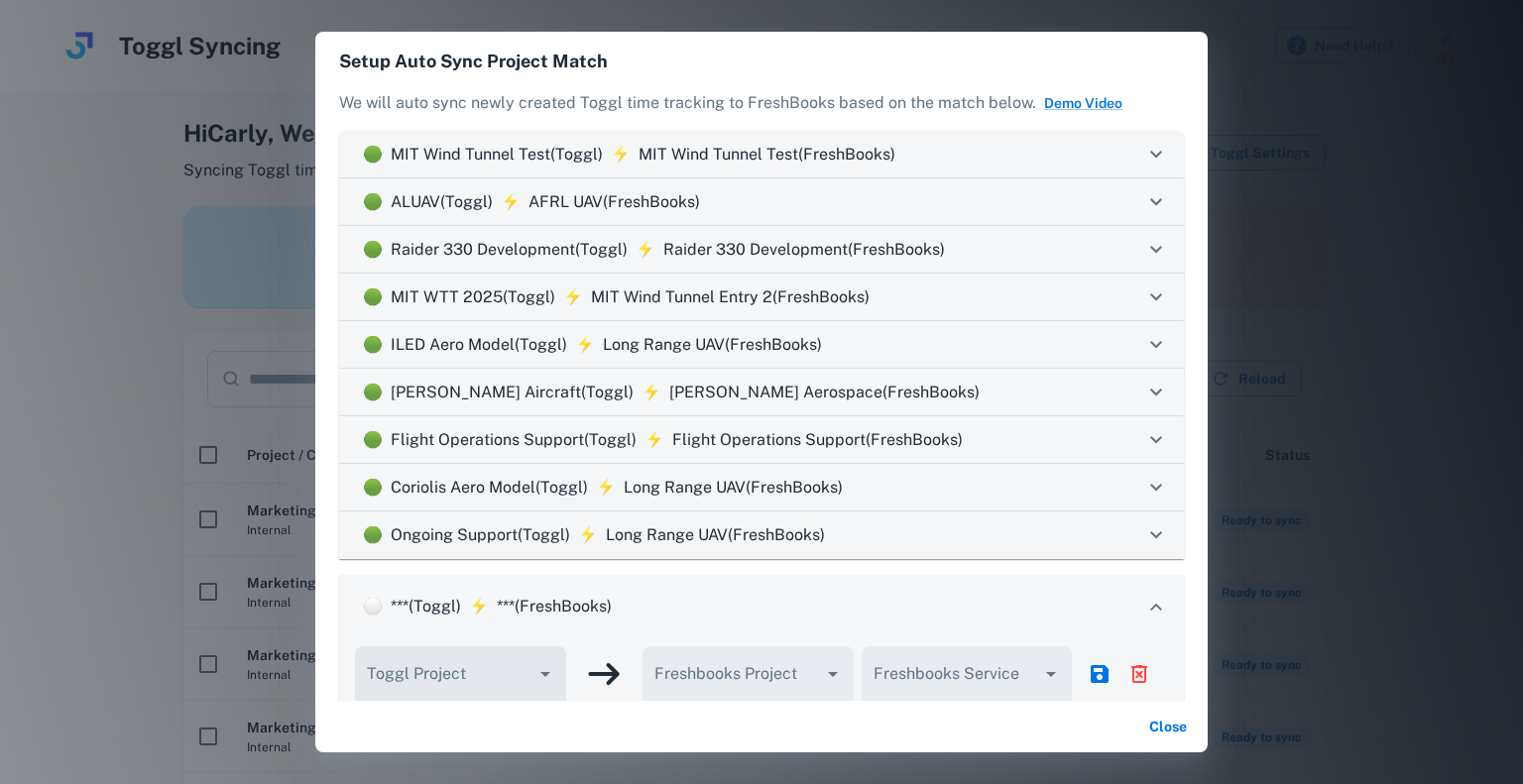 click on "Toggl Project" at bounding box center (445, 683) 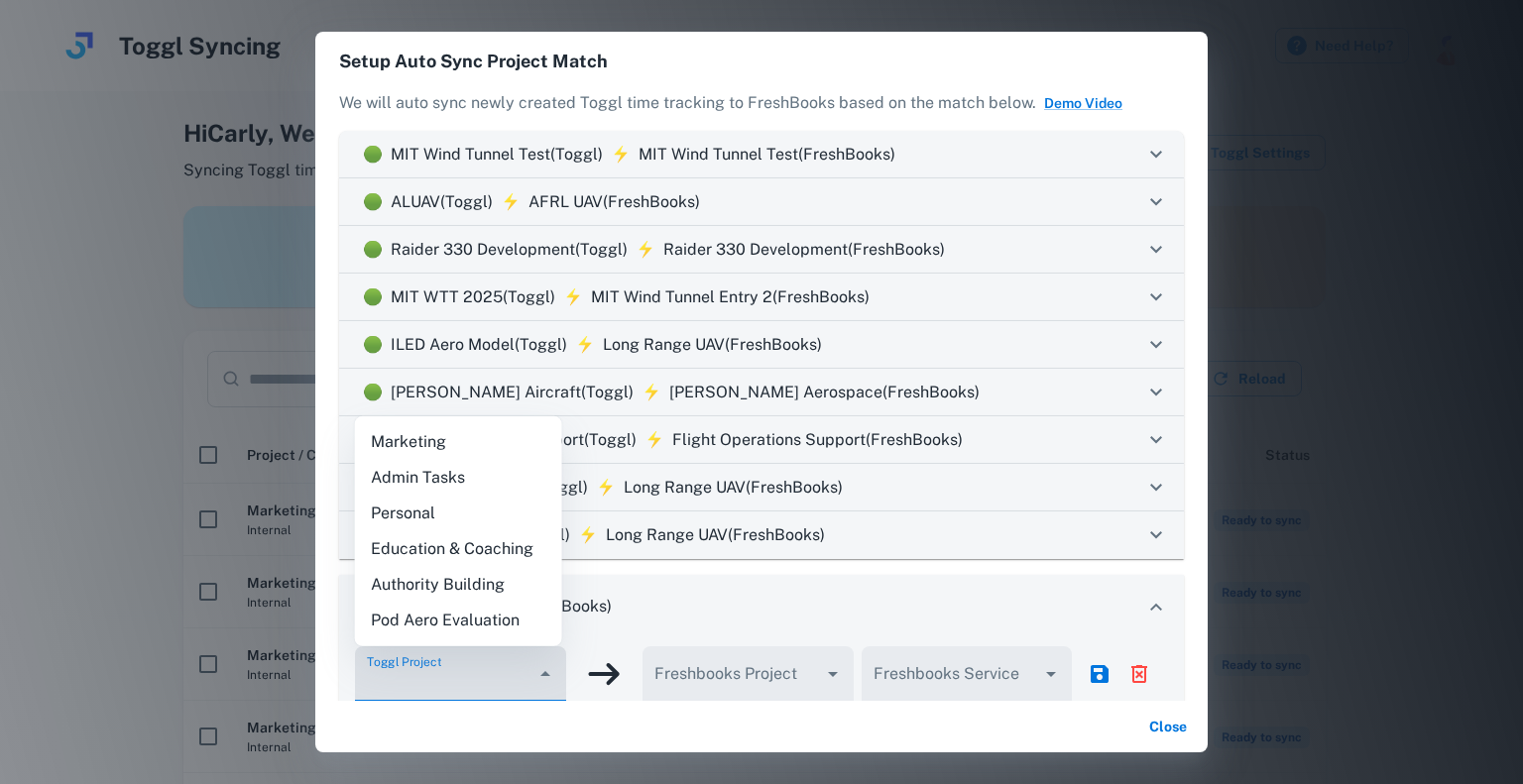 click on "Pod Aero Evaluation" at bounding box center (458, 620) 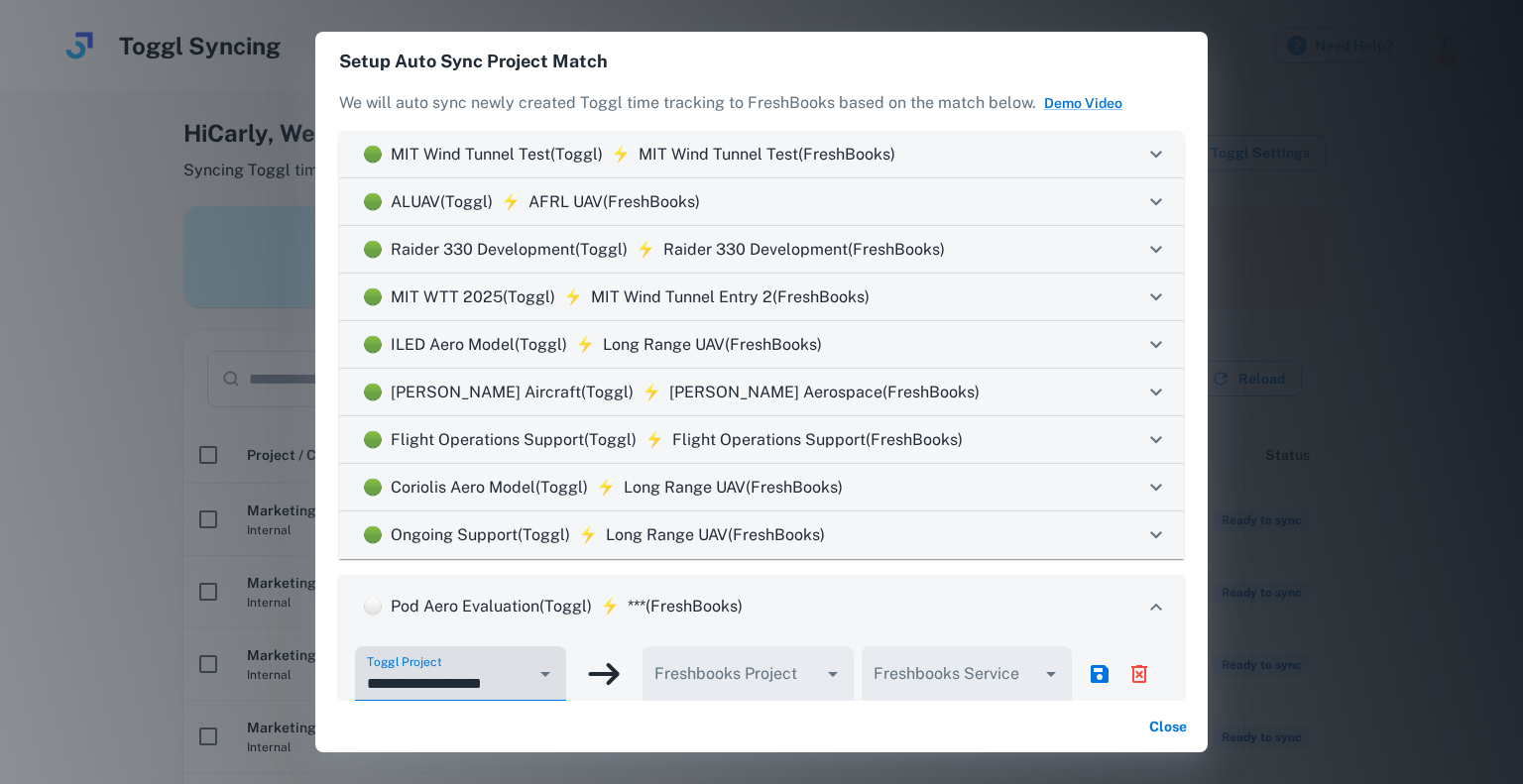 click on "**********" at bounding box center (445, 683) 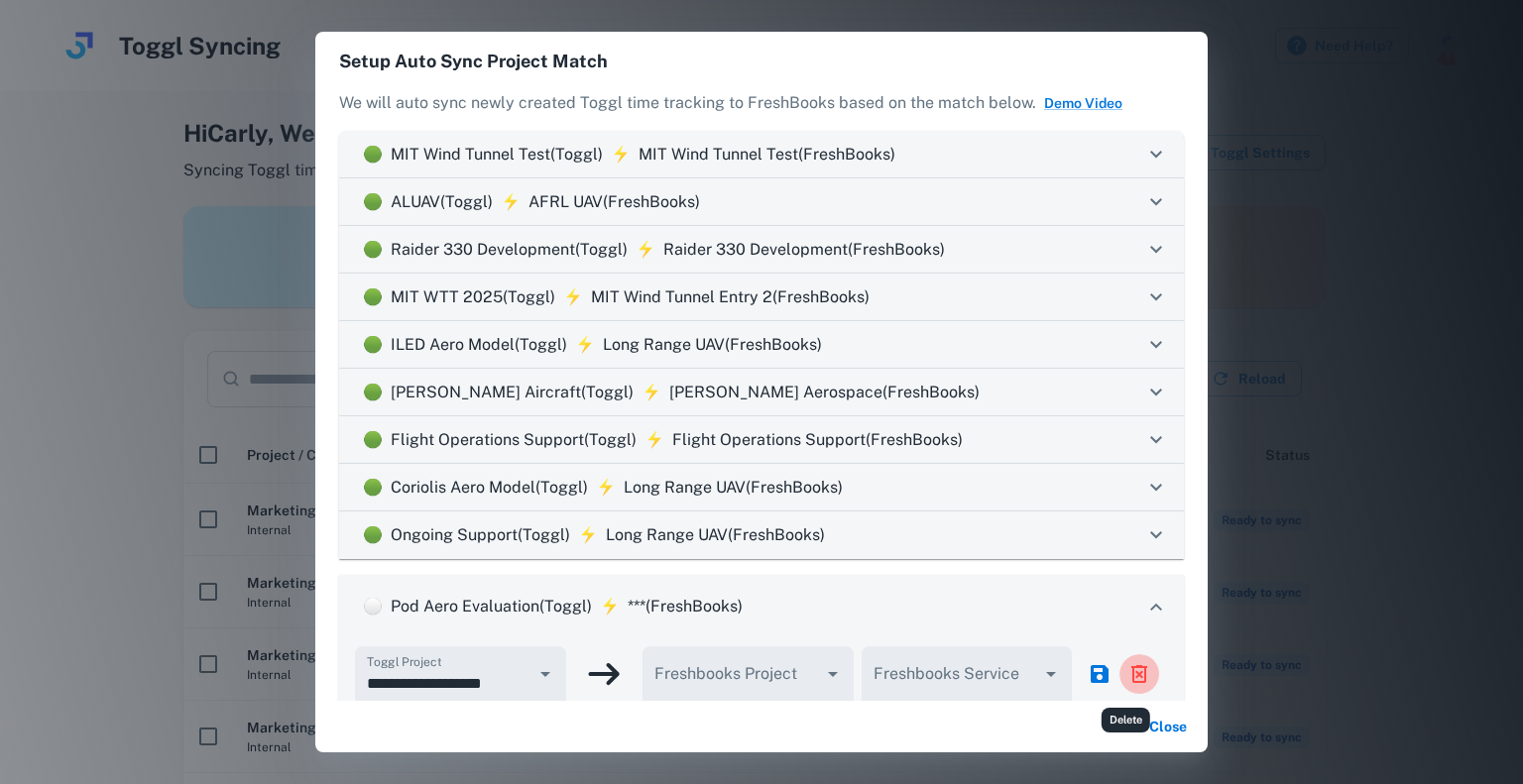 click 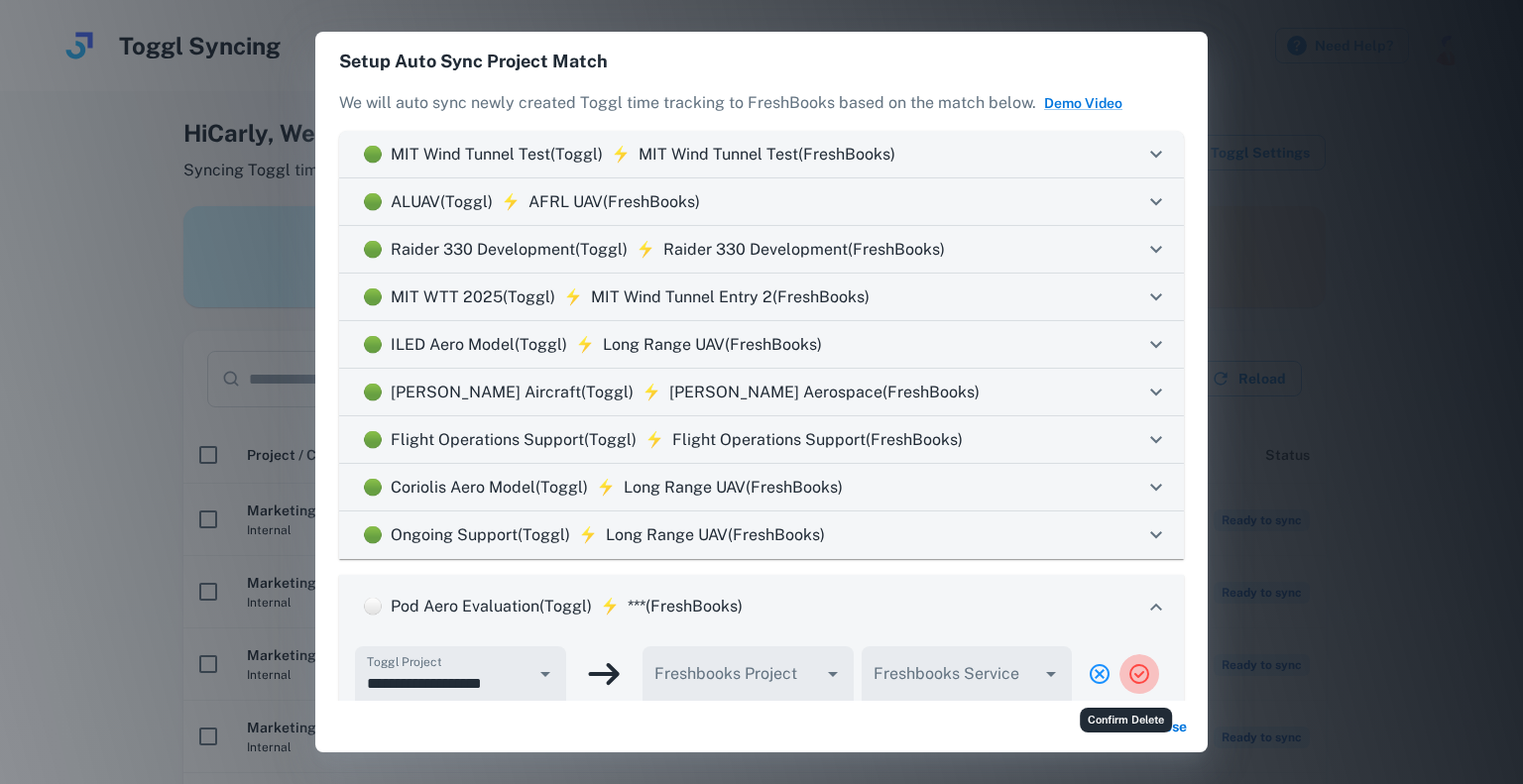 click 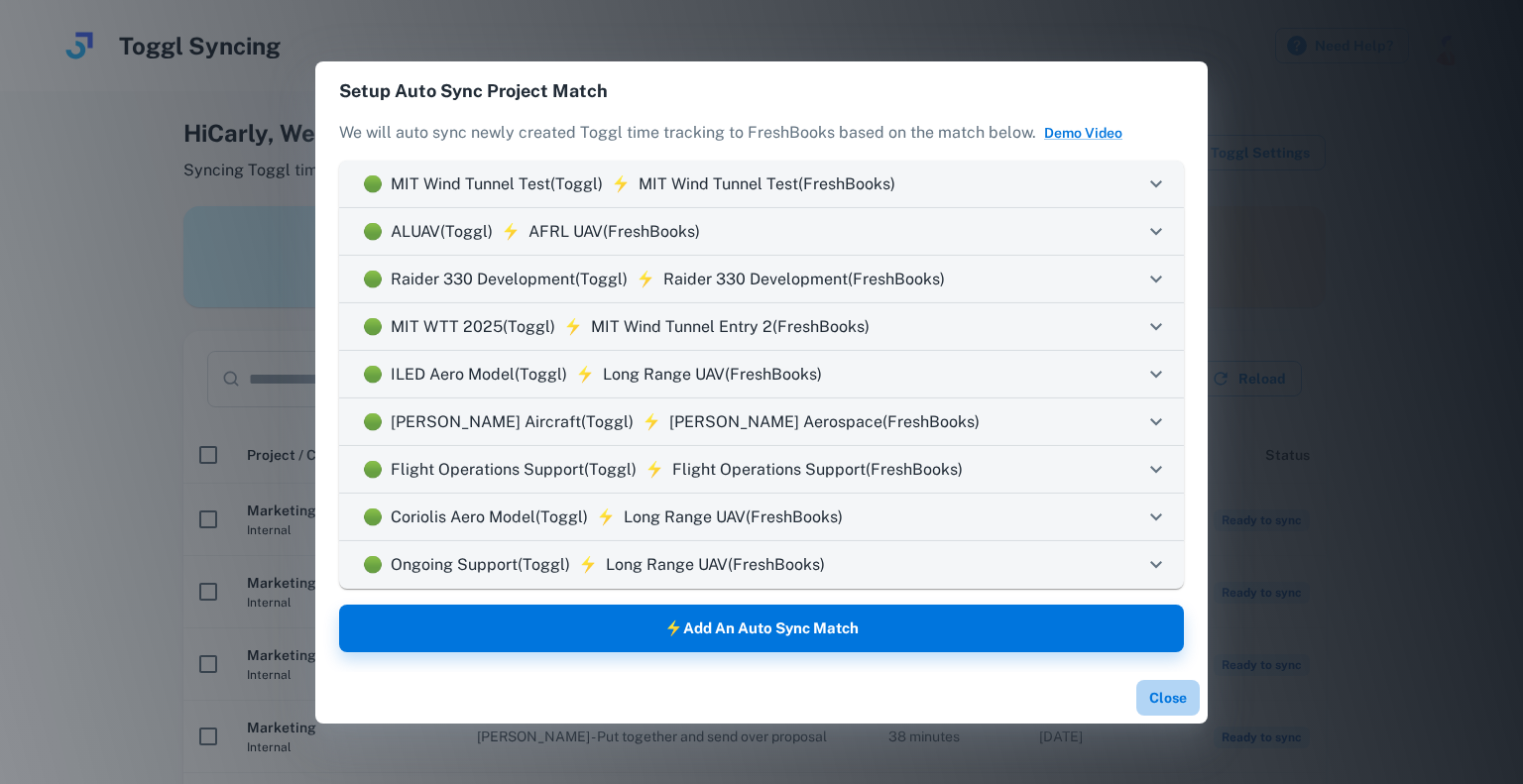 click on "Close" at bounding box center [1168, 698] 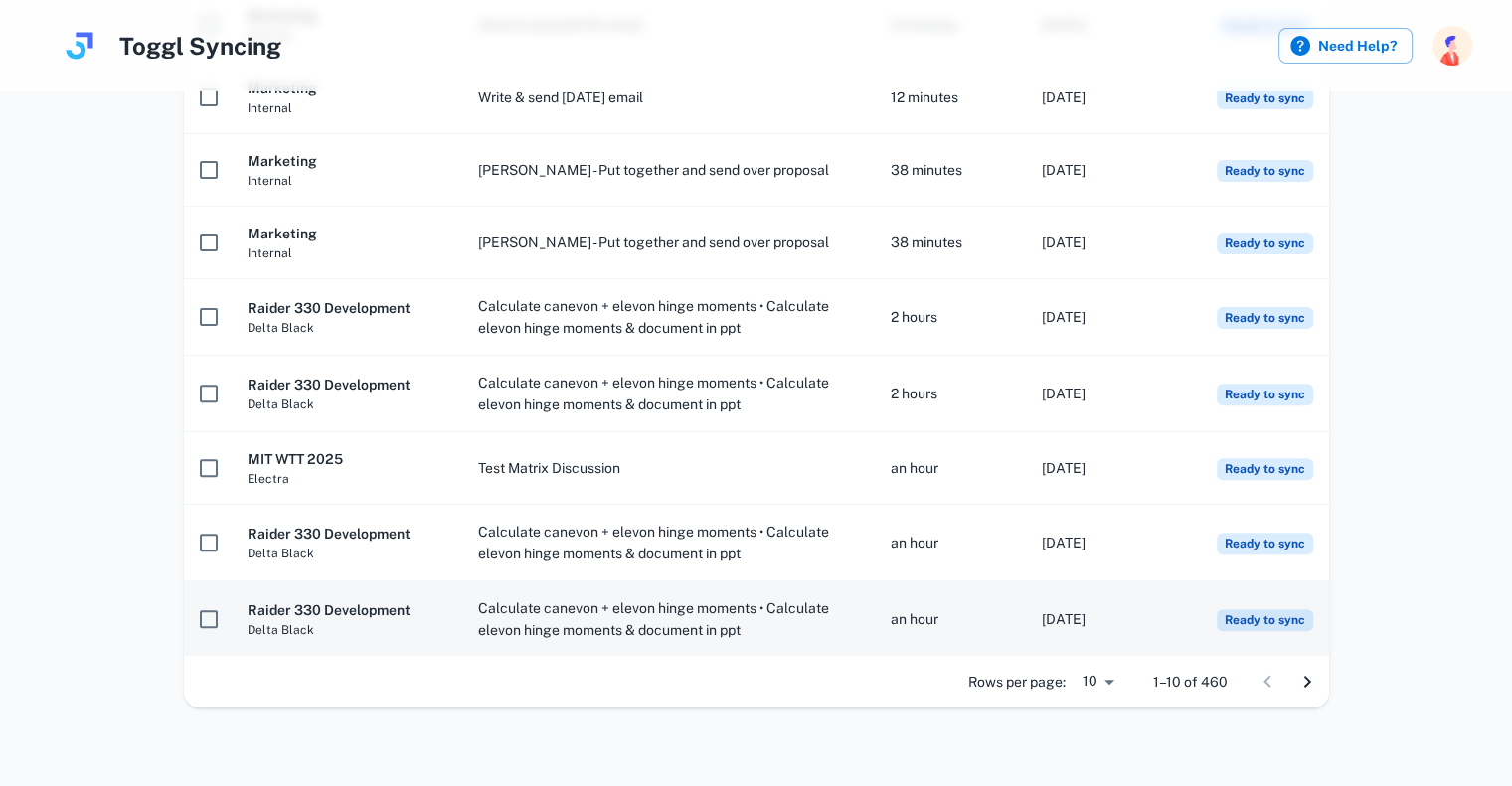 scroll, scrollTop: 469, scrollLeft: 0, axis: vertical 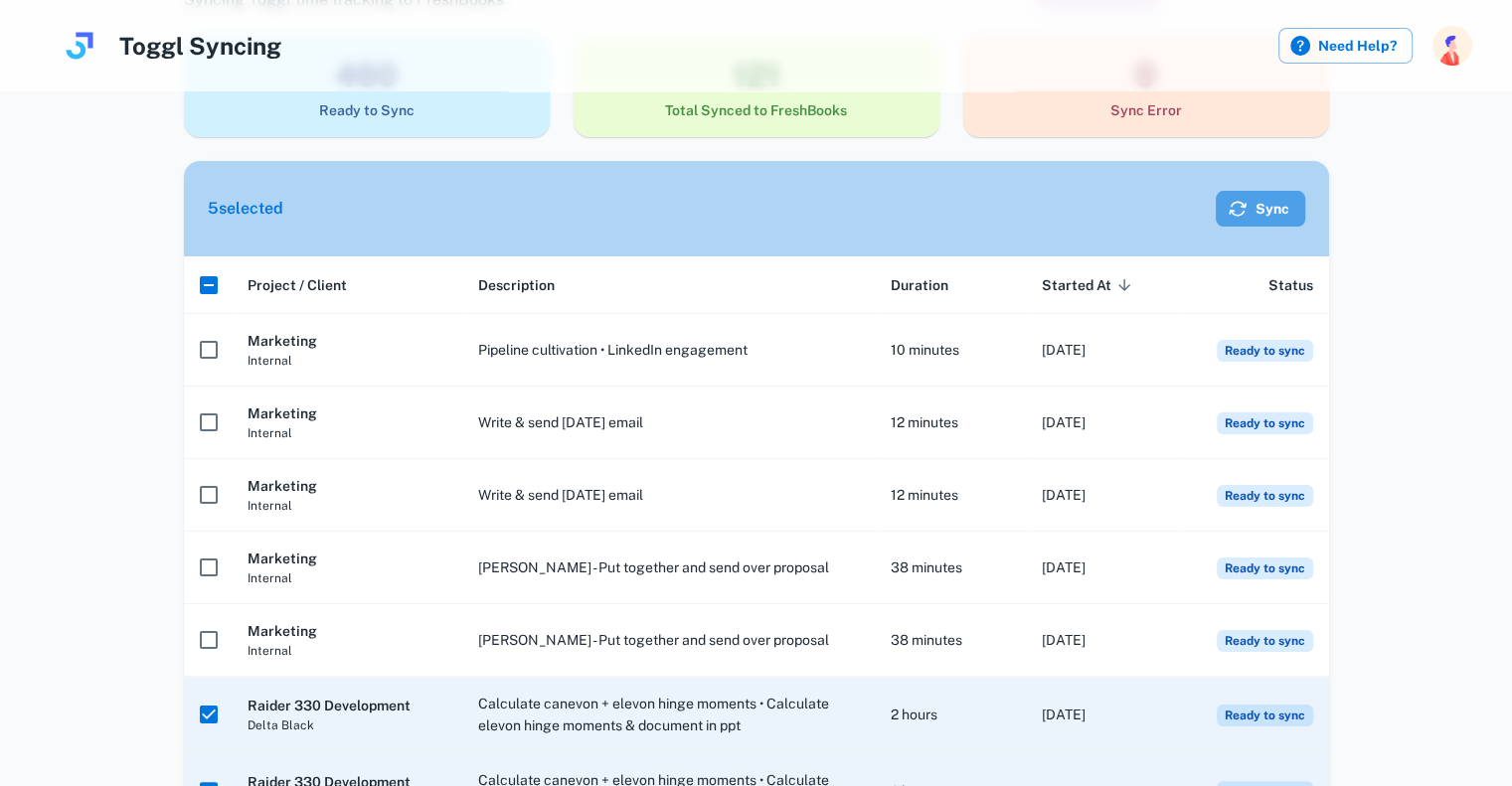 click on "Sync" at bounding box center (1260, 209) 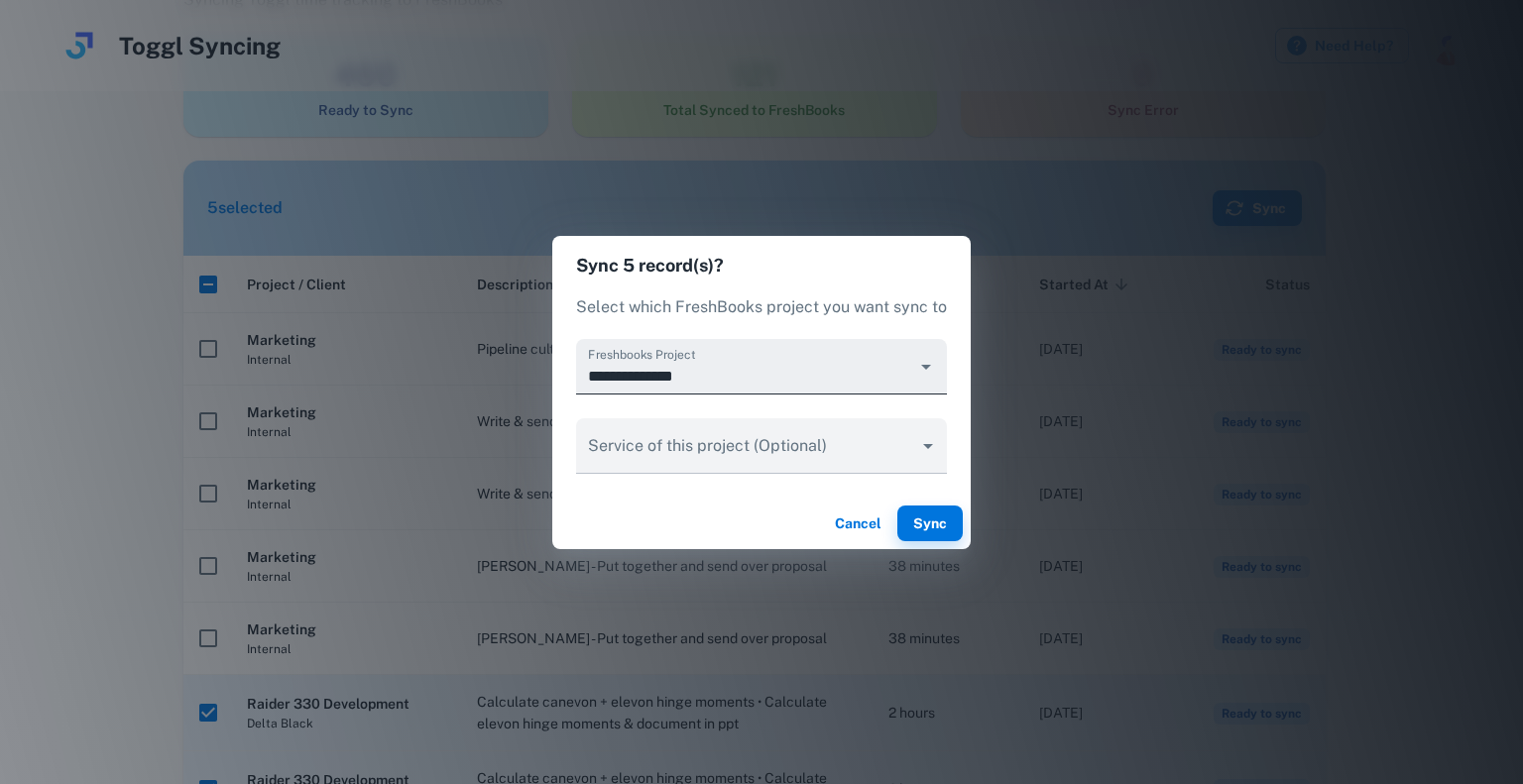 click 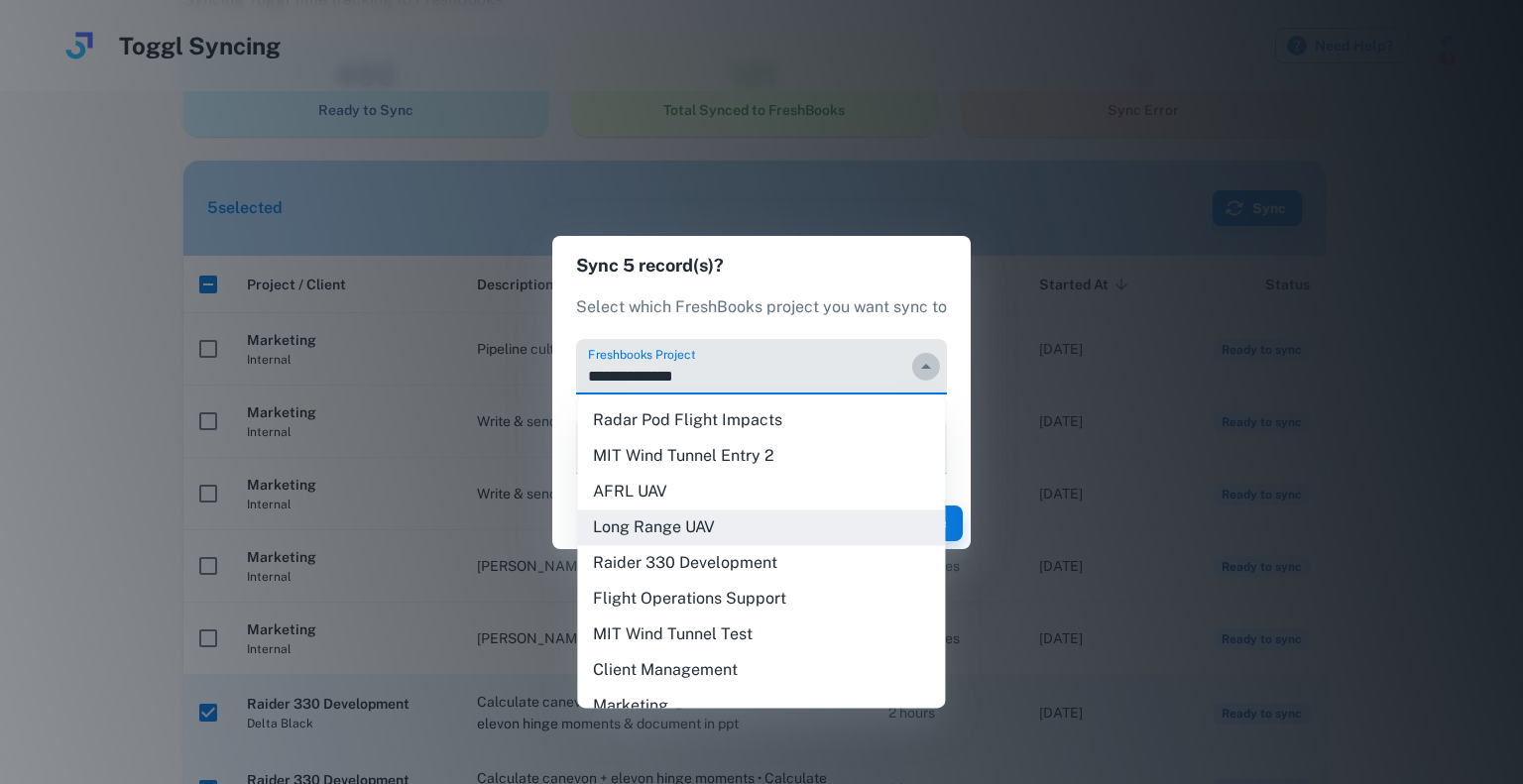 click 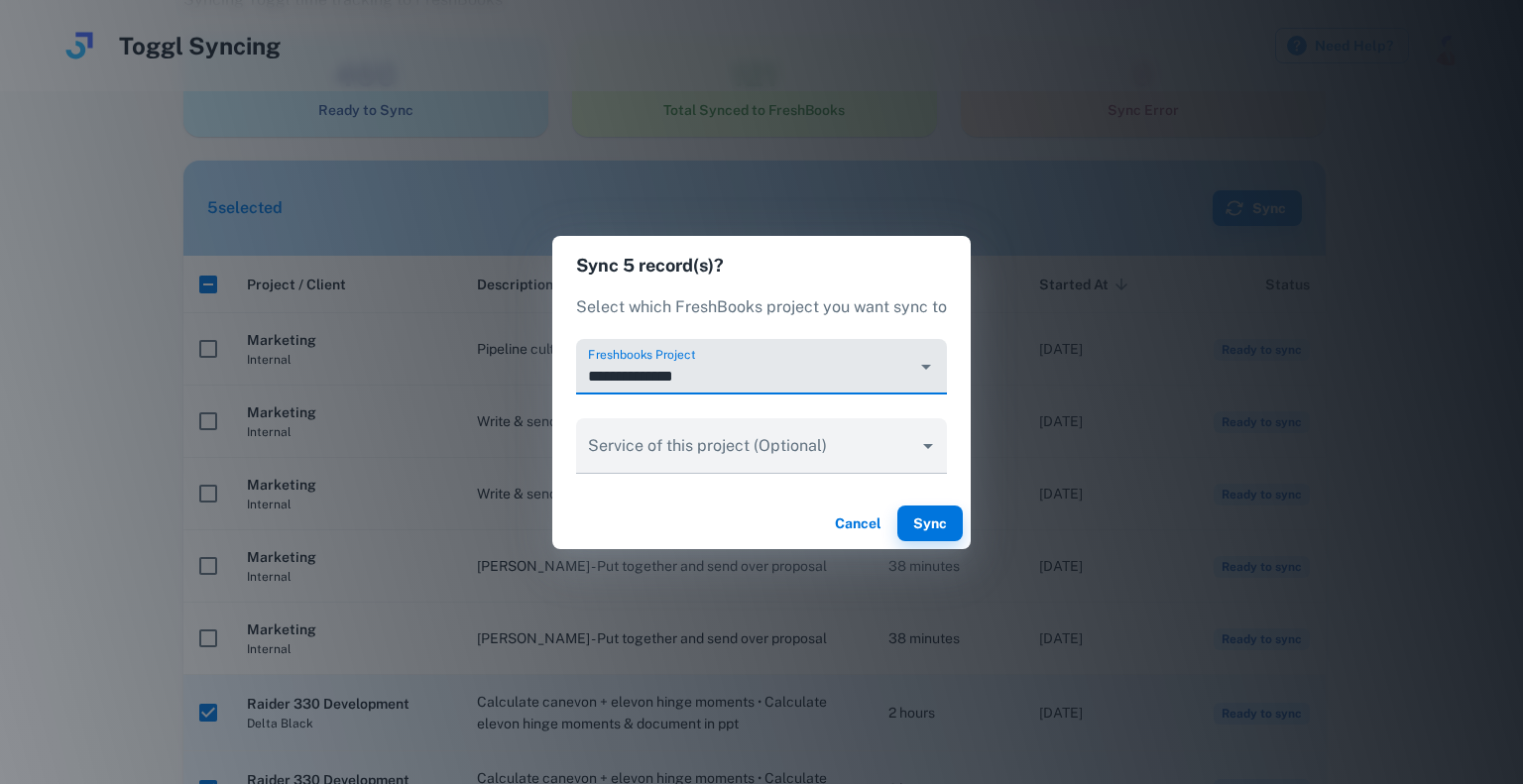 click on "**********" at bounding box center [762, 392] 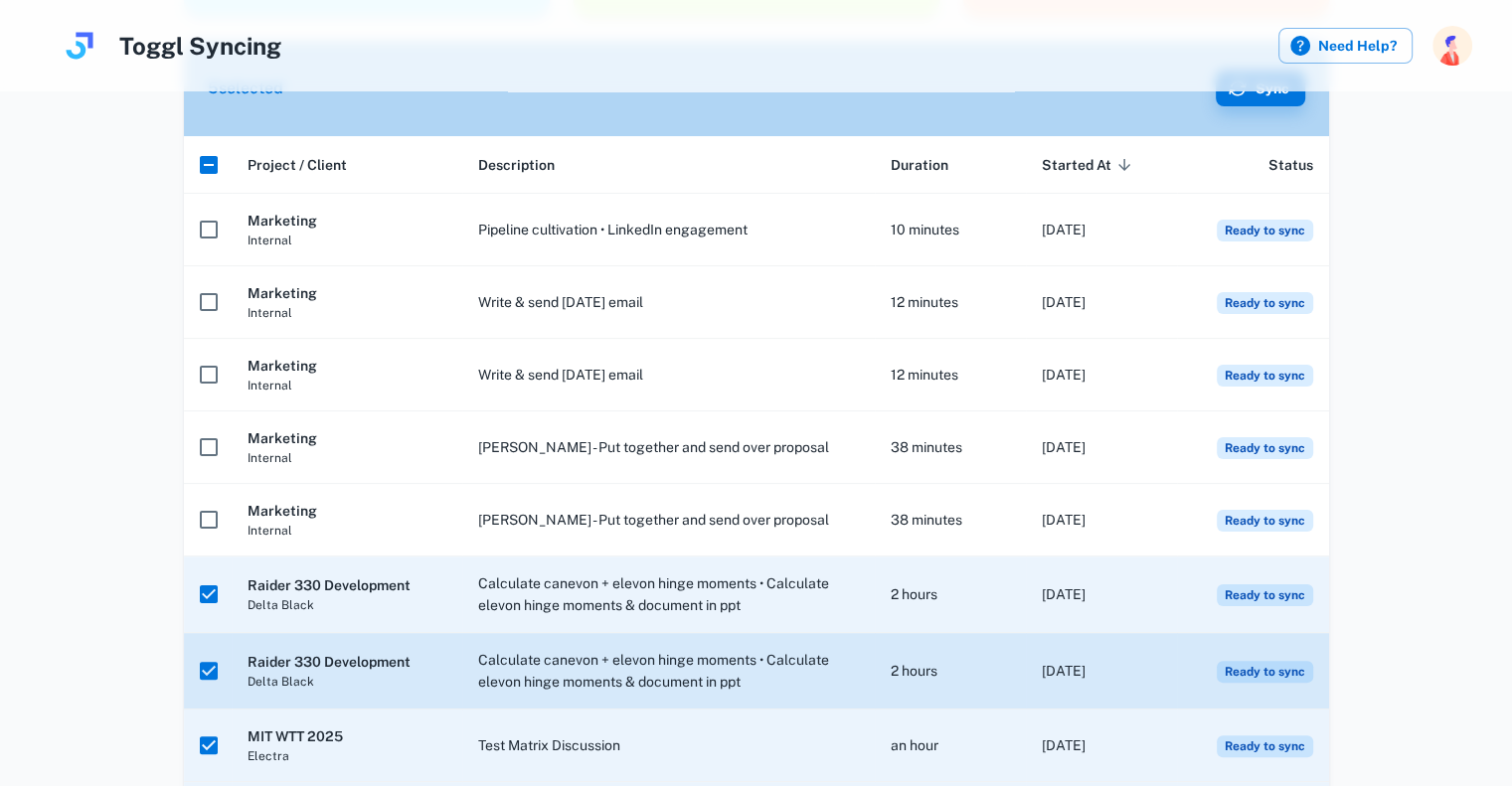 scroll, scrollTop: 568, scrollLeft: 0, axis: vertical 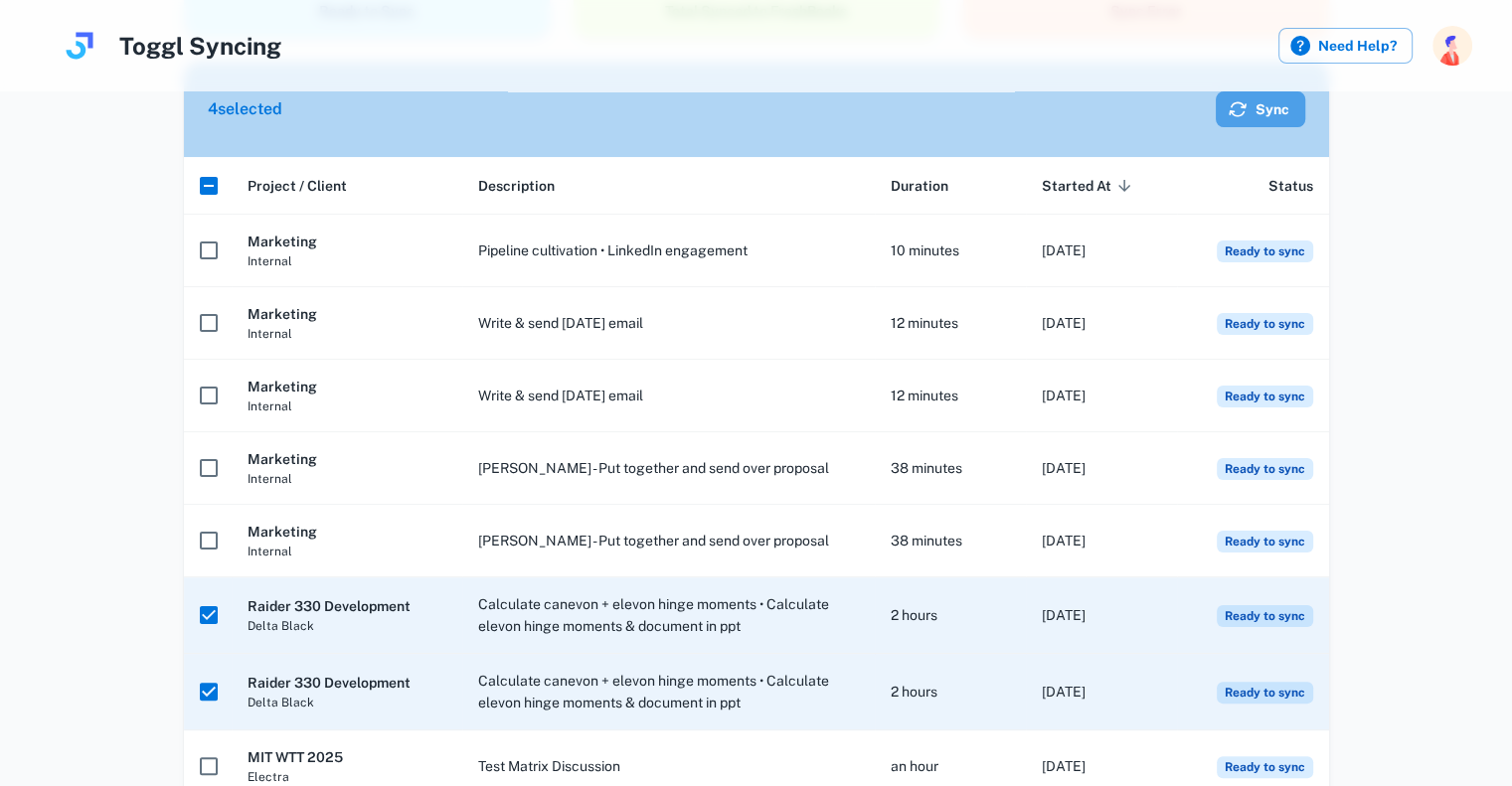 click on "Sync" at bounding box center (1260, 109) 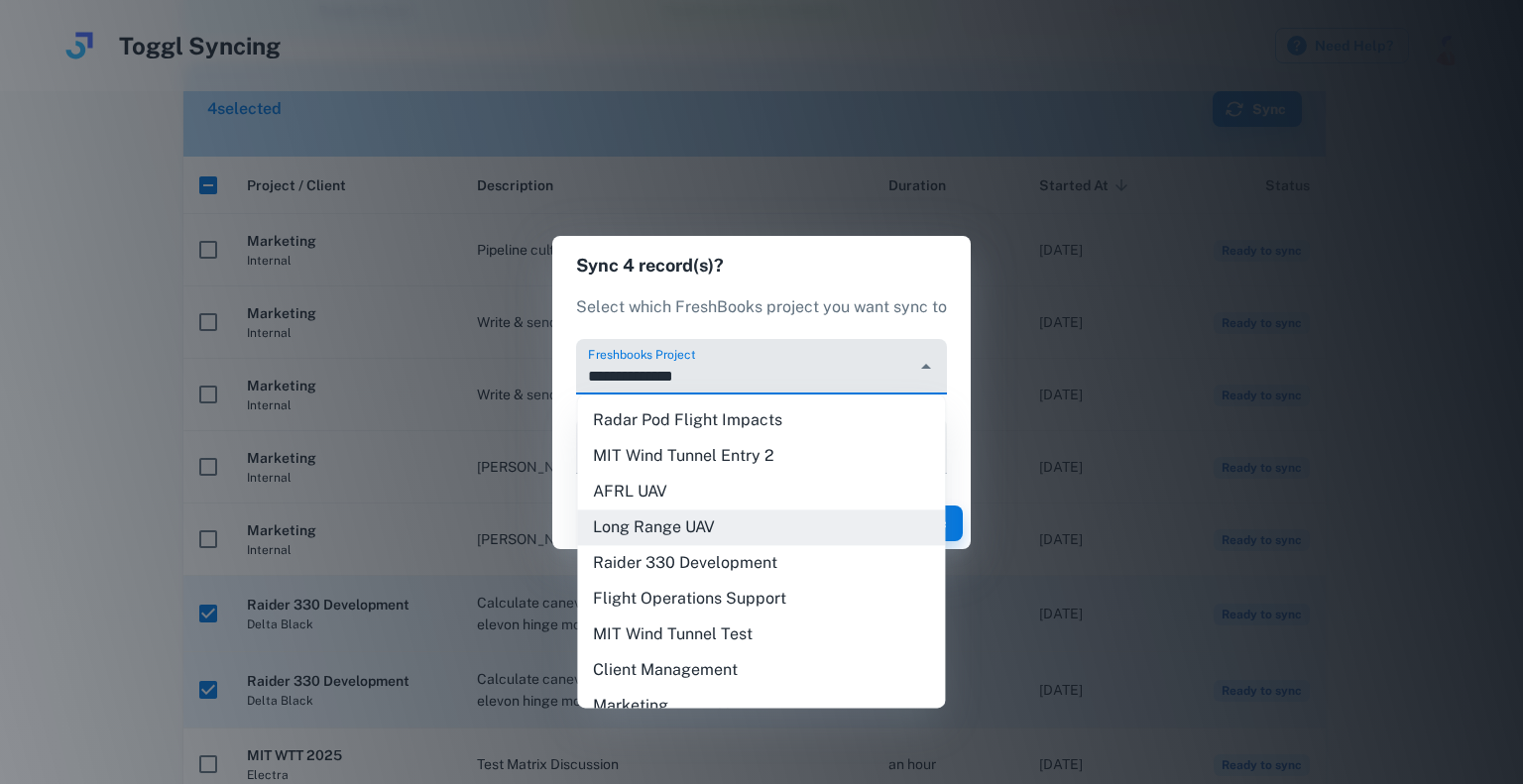 click on "**********" at bounding box center (746, 376) 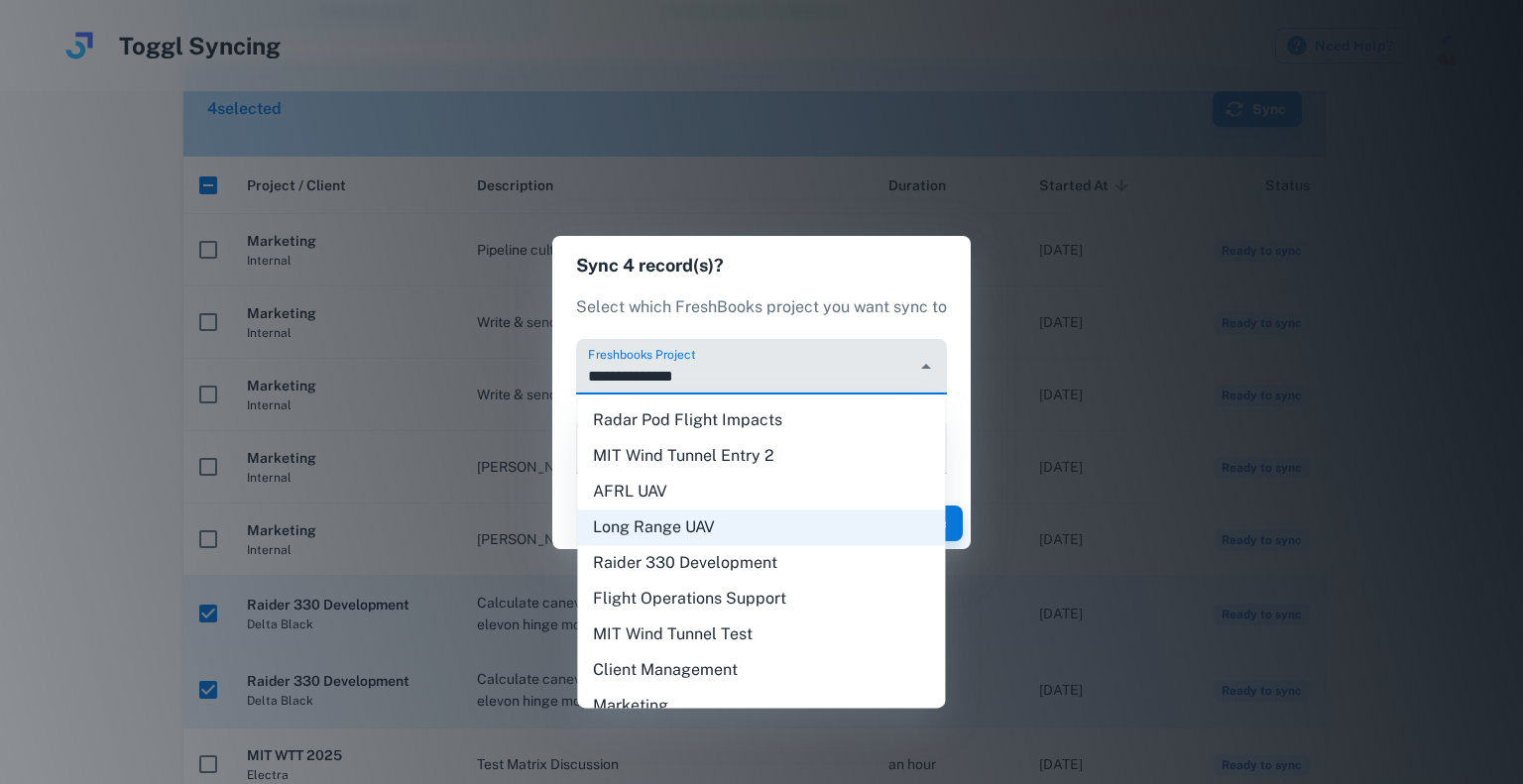 click on "Raider 330 Development" at bounding box center (761, 563) 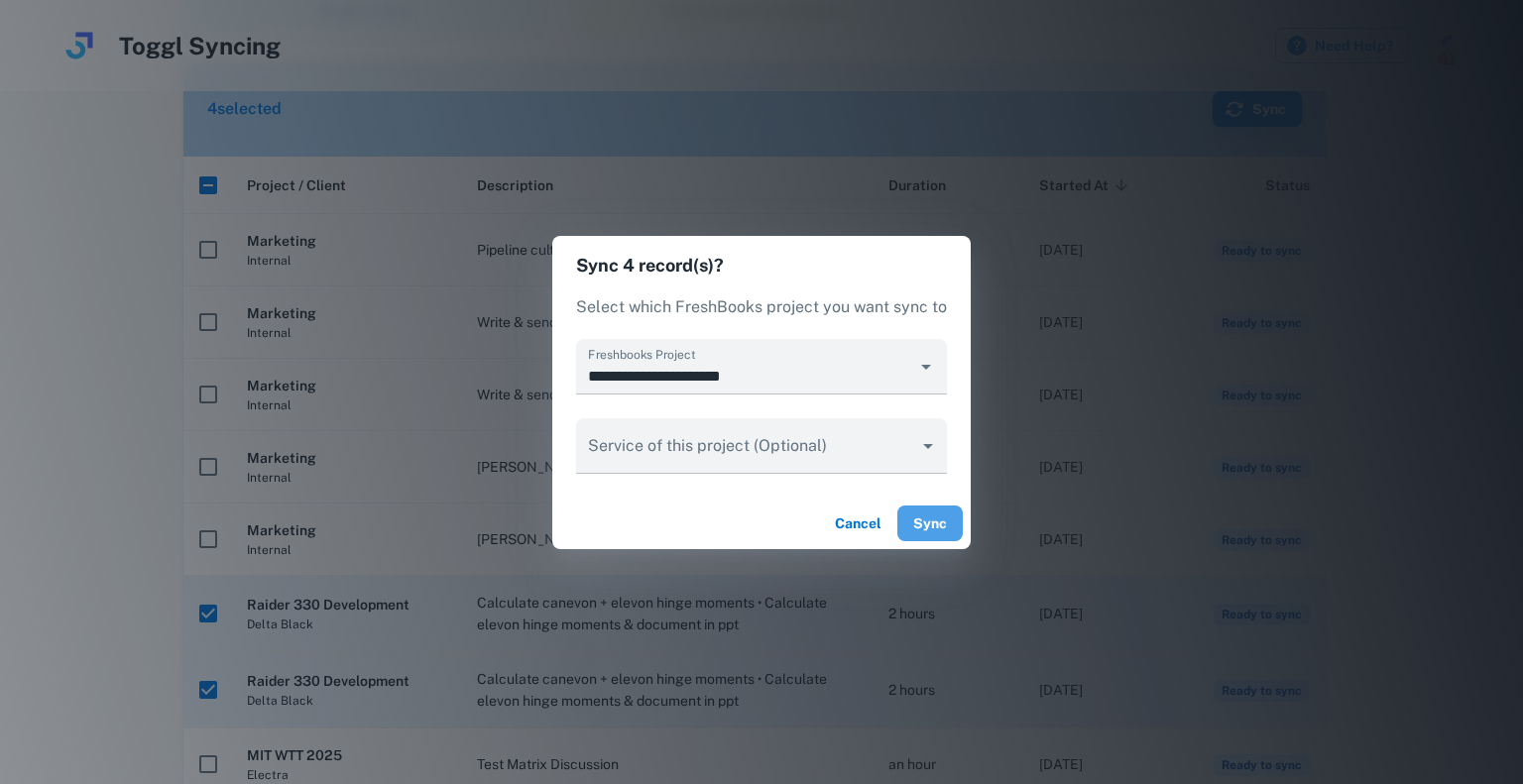 click on "Sync" at bounding box center (930, 523) 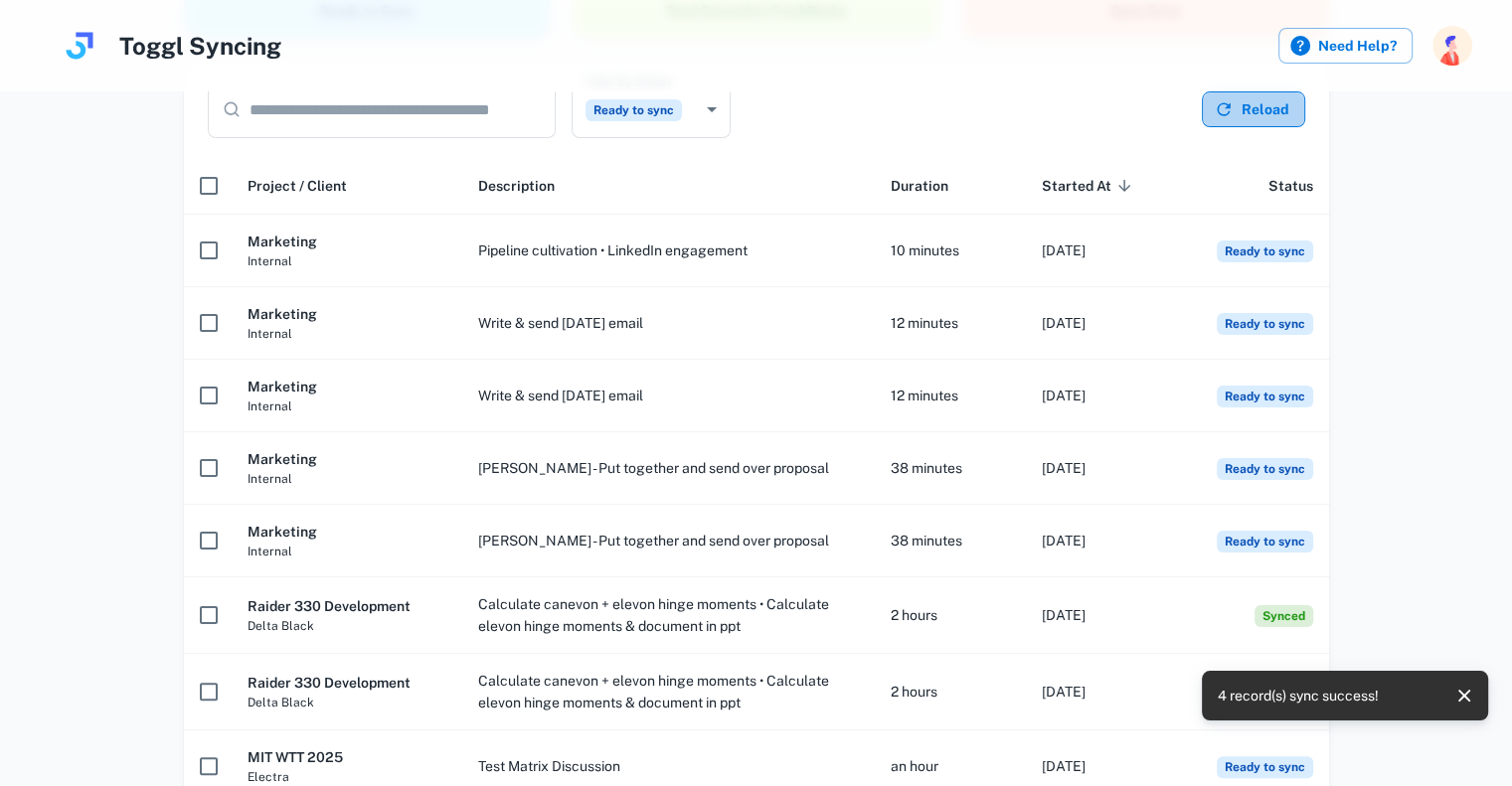 click on "Reload" at bounding box center [1254, 109] 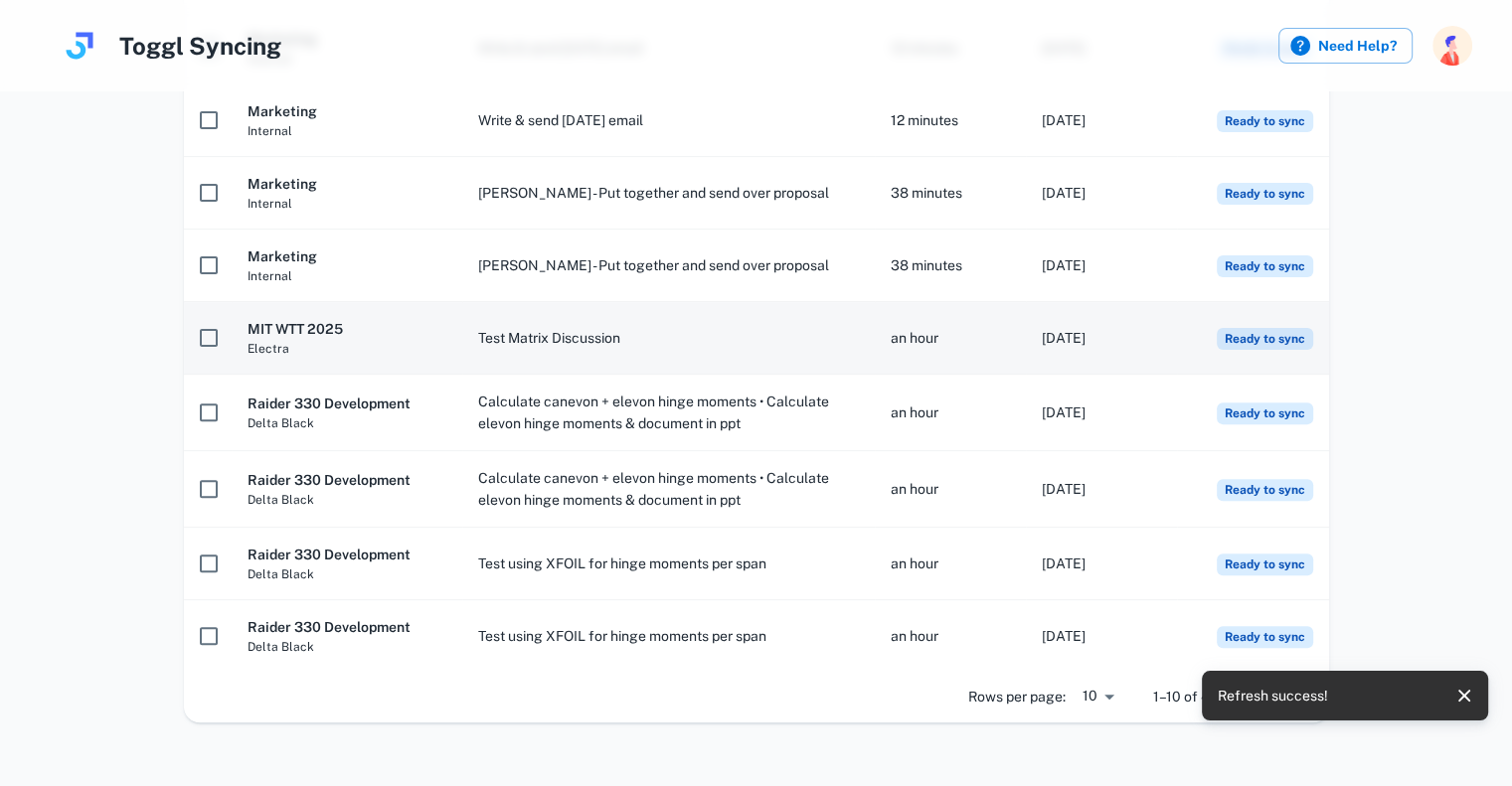 scroll, scrollTop: 560, scrollLeft: 0, axis: vertical 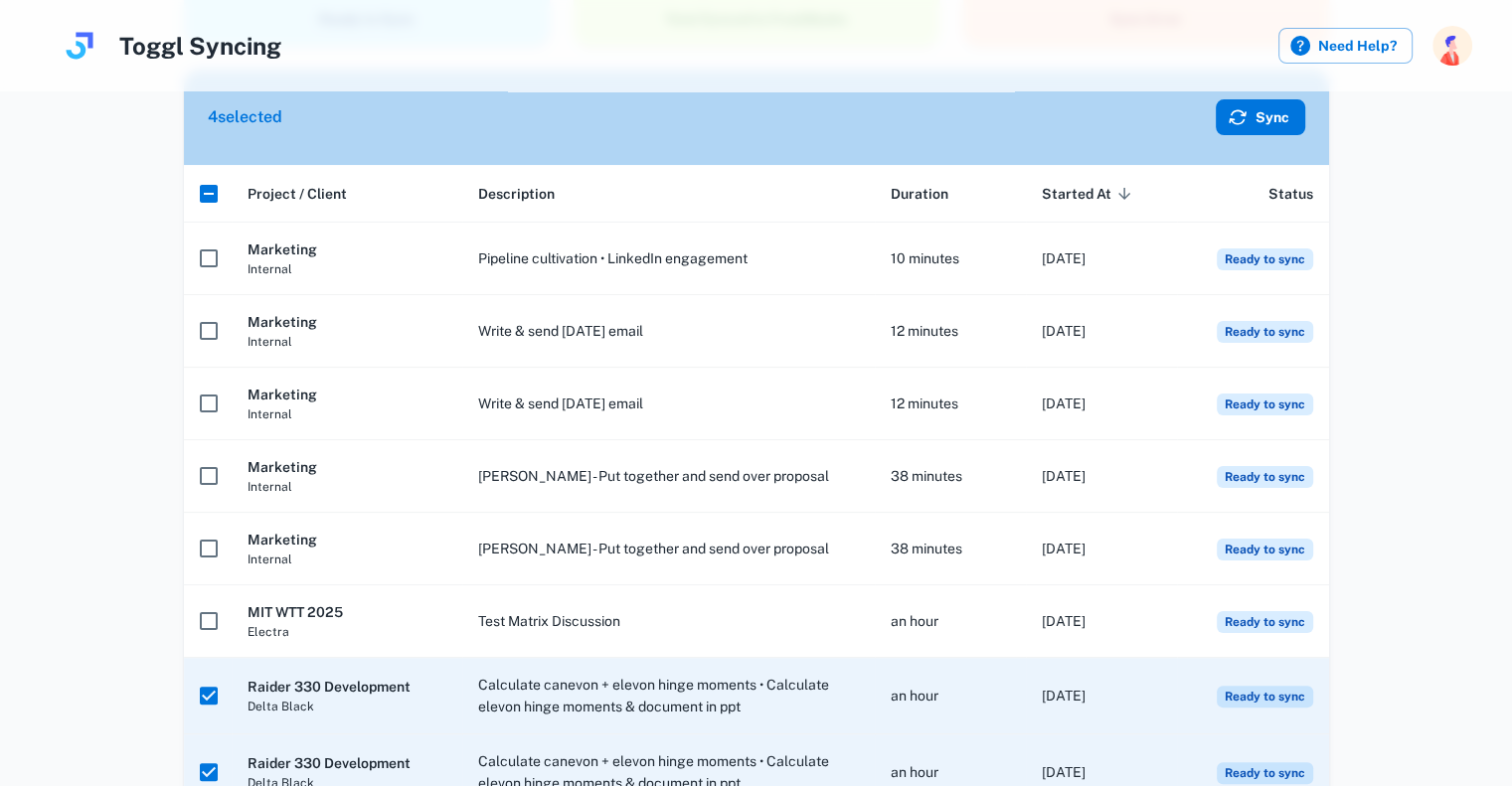 click on "Sync" at bounding box center [1260, 117] 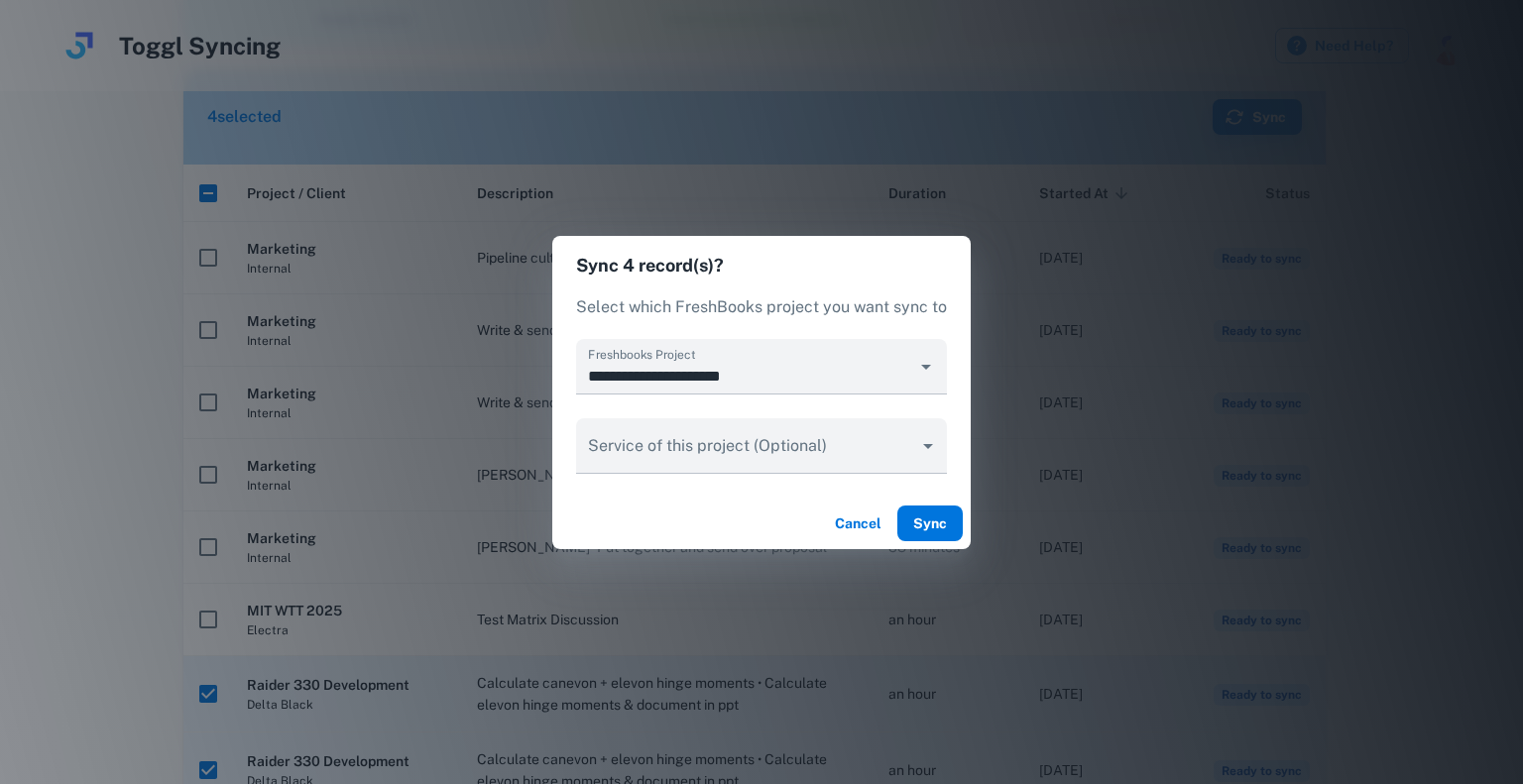click on "Sync" at bounding box center (930, 523) 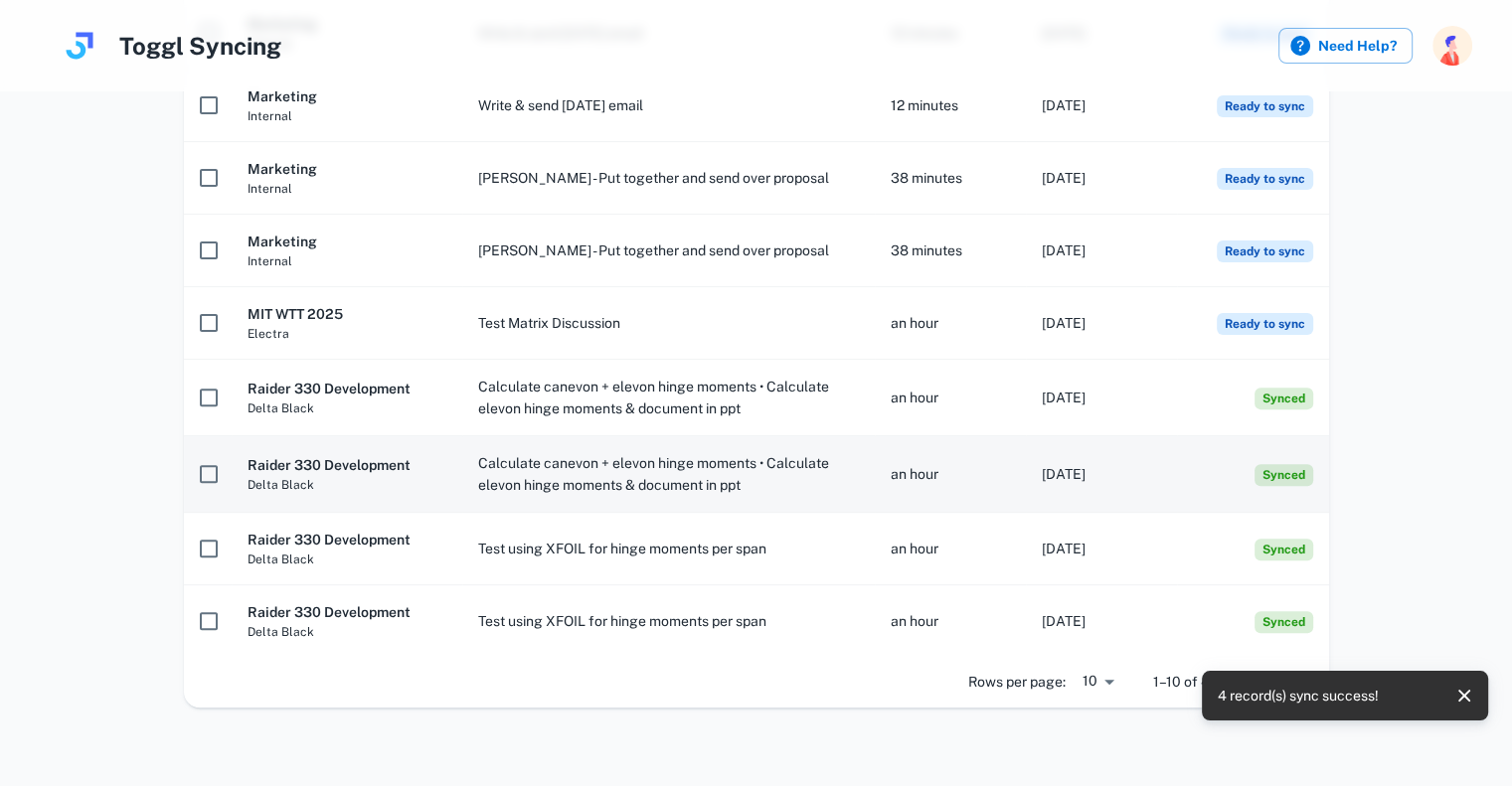 scroll, scrollTop: 163, scrollLeft: 0, axis: vertical 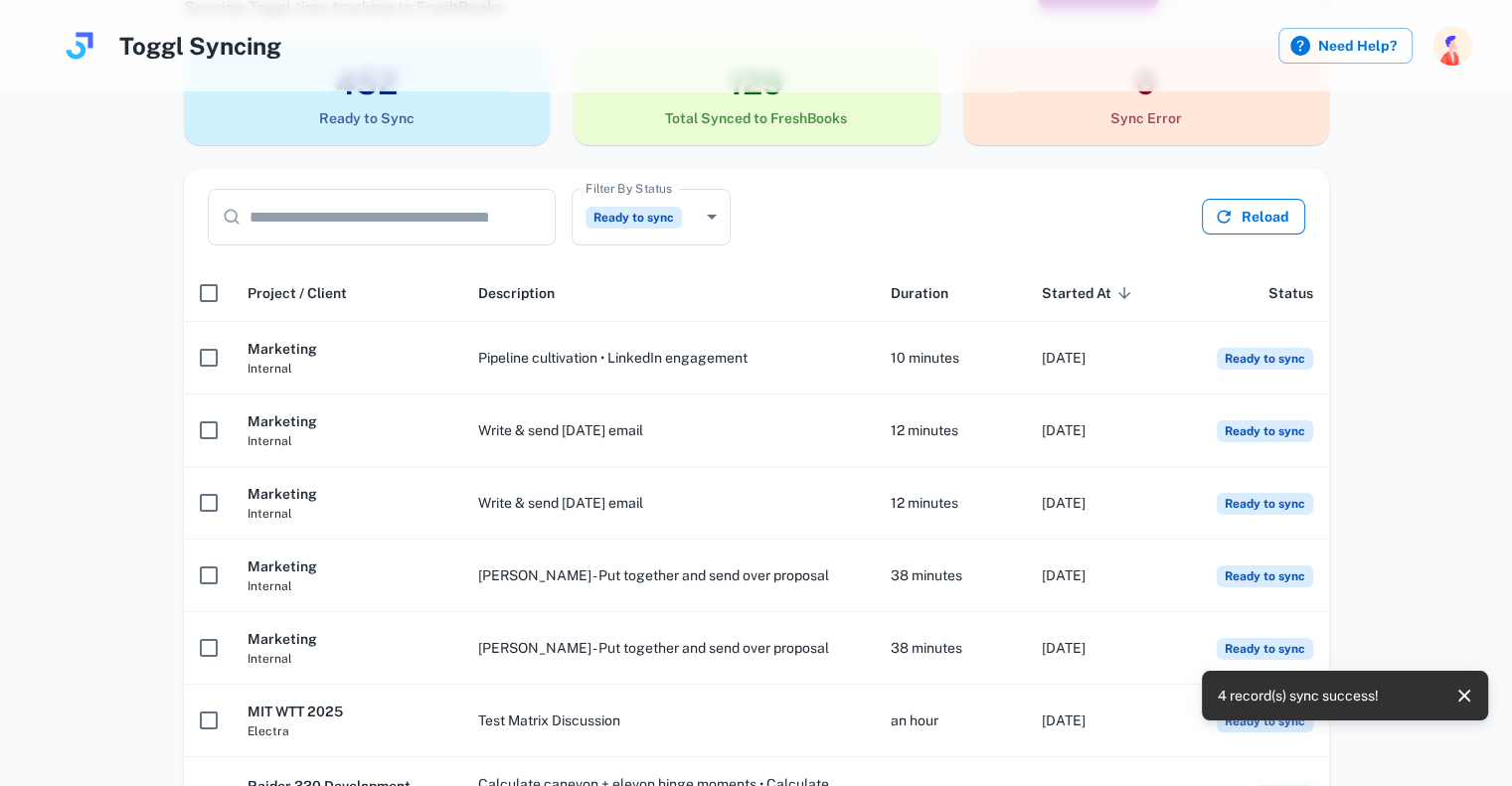 click on "Reload" at bounding box center (1254, 217) 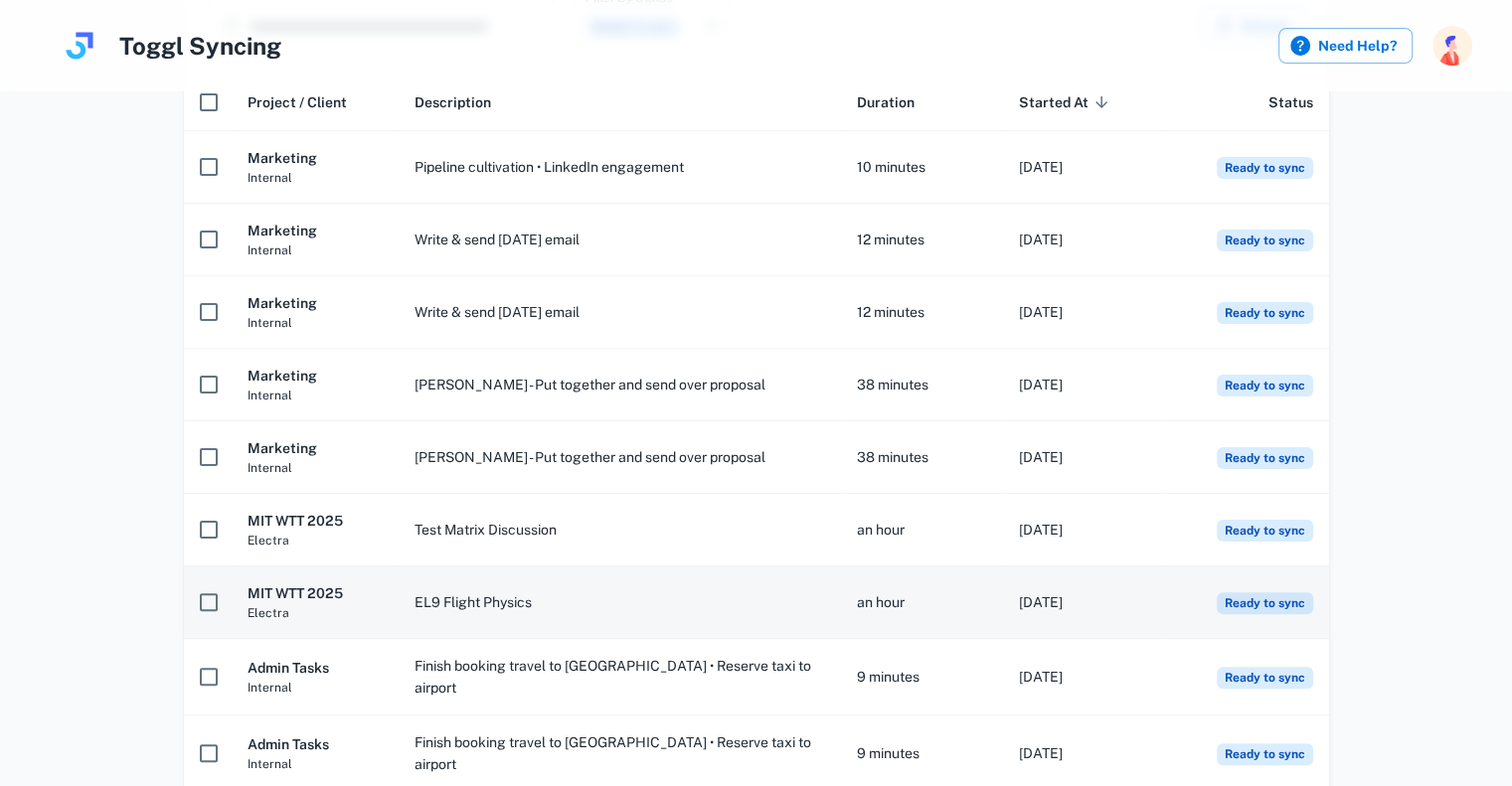 scroll, scrollTop: 254, scrollLeft: 0, axis: vertical 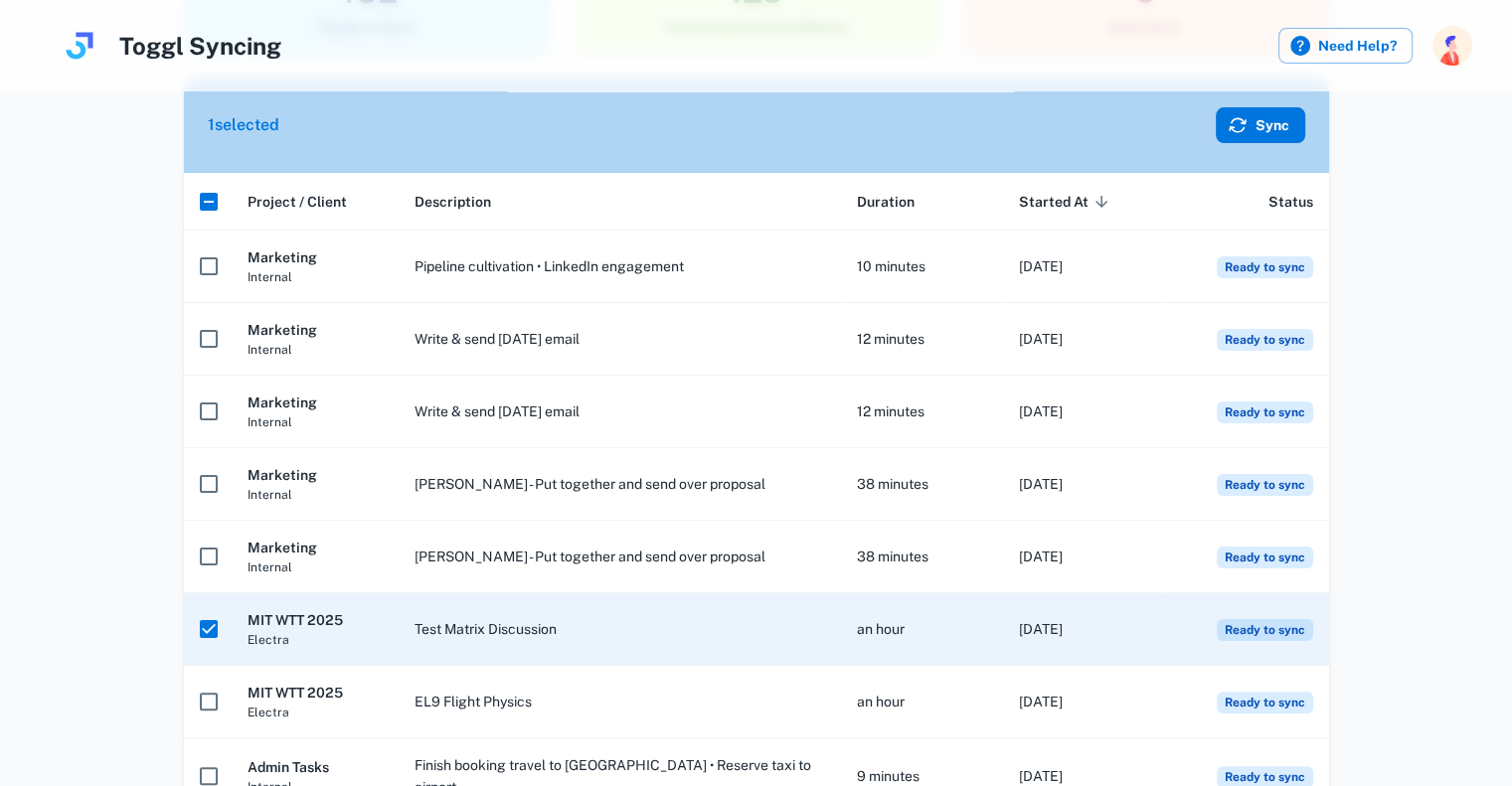 click on "Sync" at bounding box center (1260, 125) 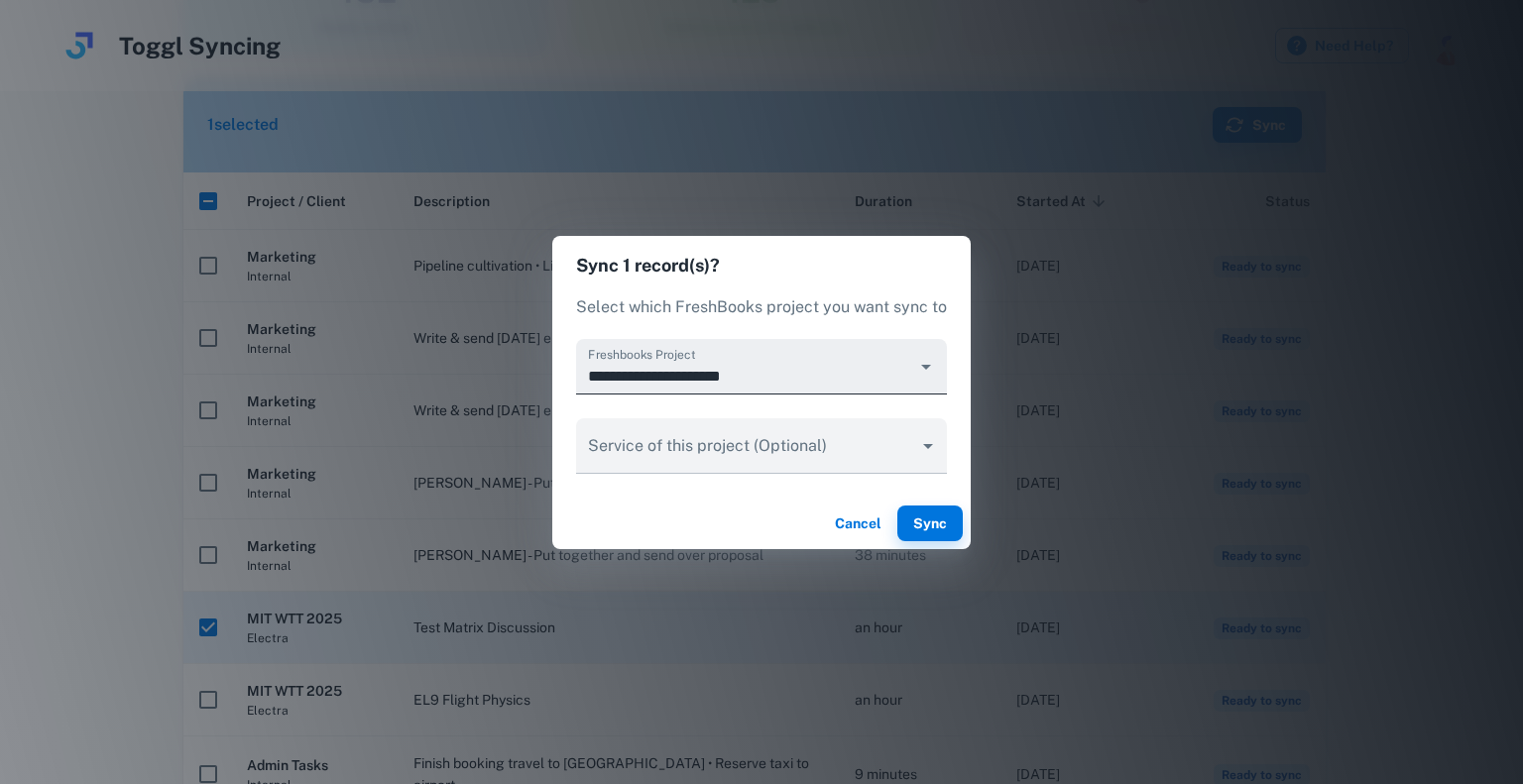 click on "**********" at bounding box center [746, 376] 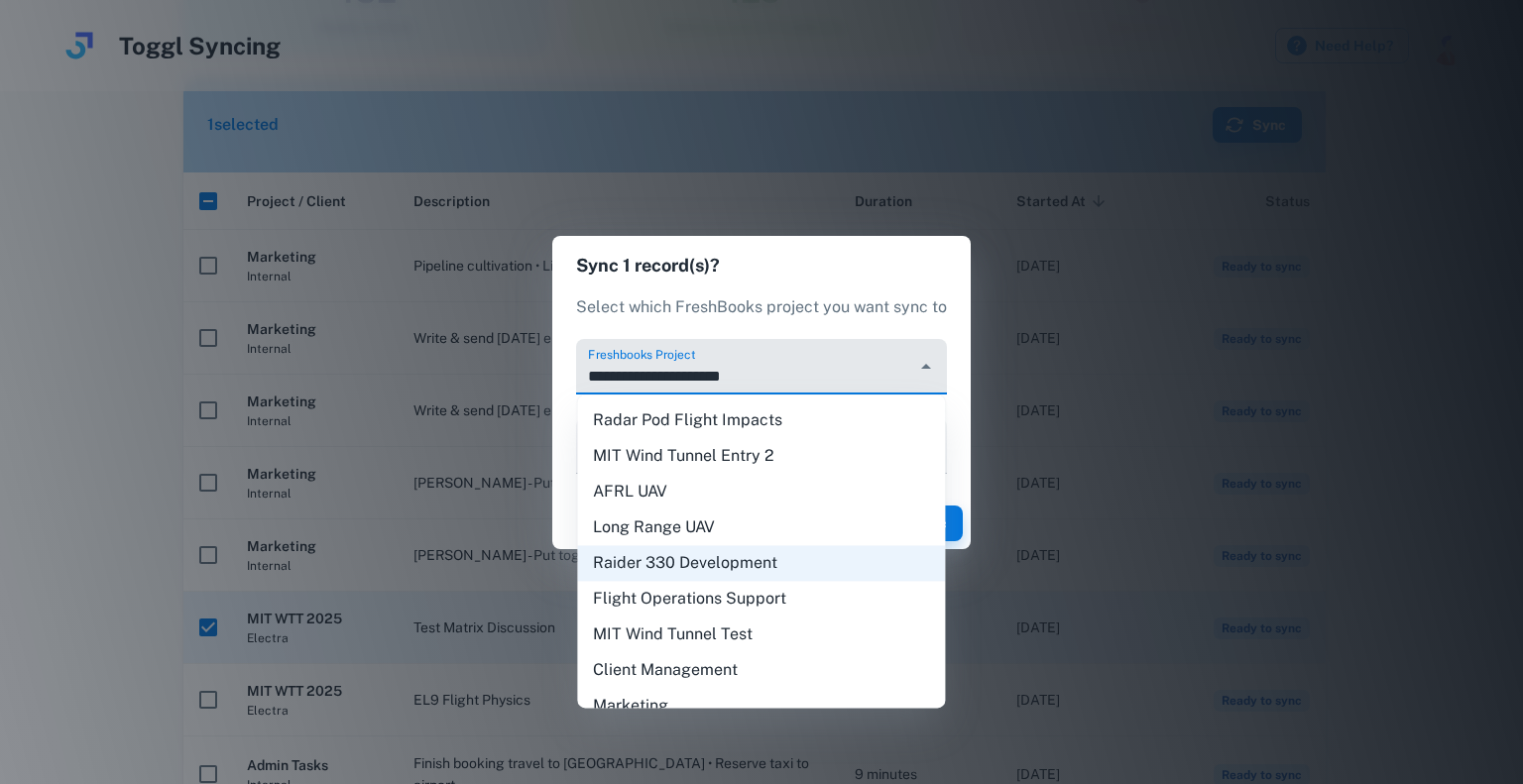 click on "MIT Wind Tunnel Entry 2" at bounding box center (761, 456) 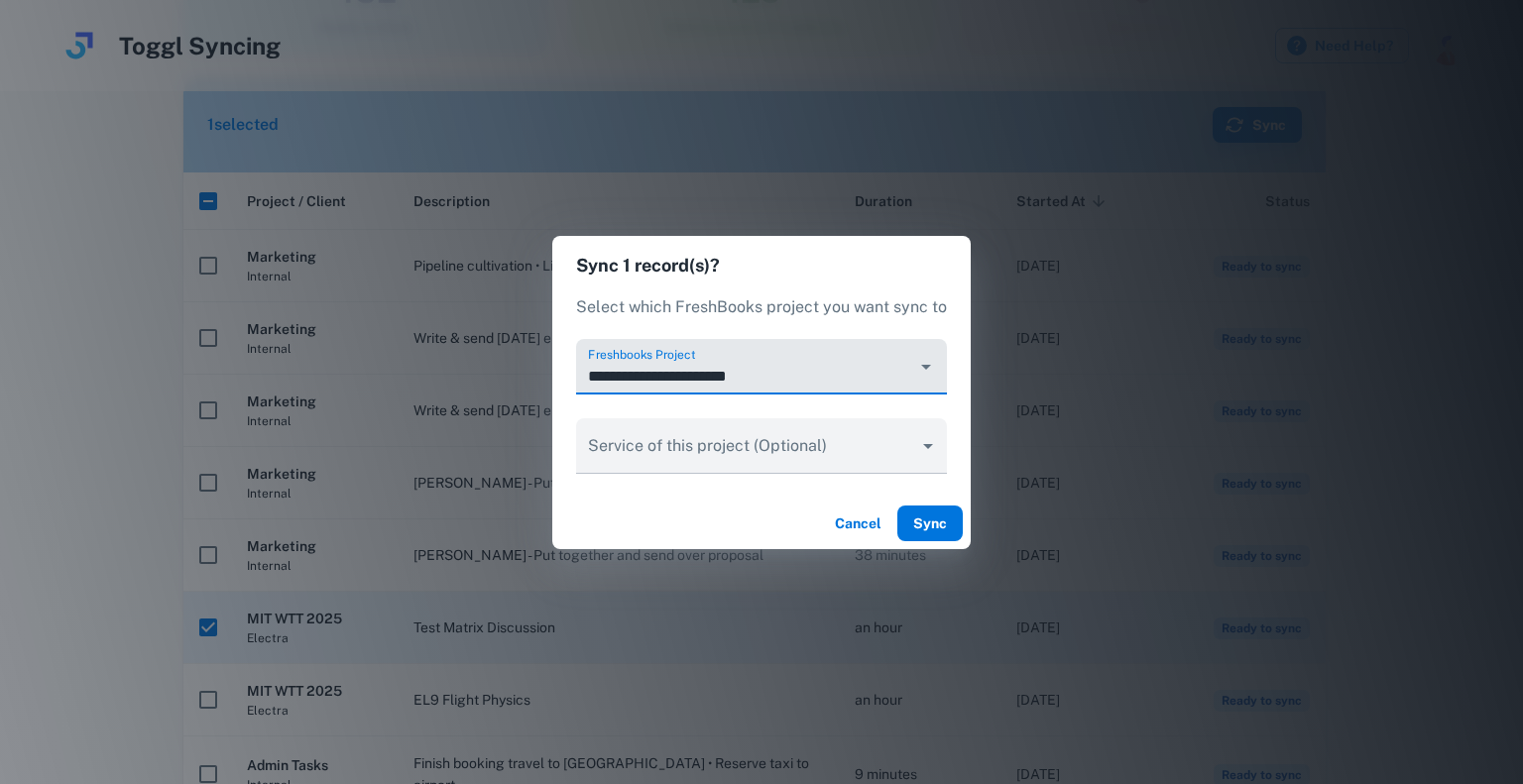 click on "Sync" at bounding box center [930, 523] 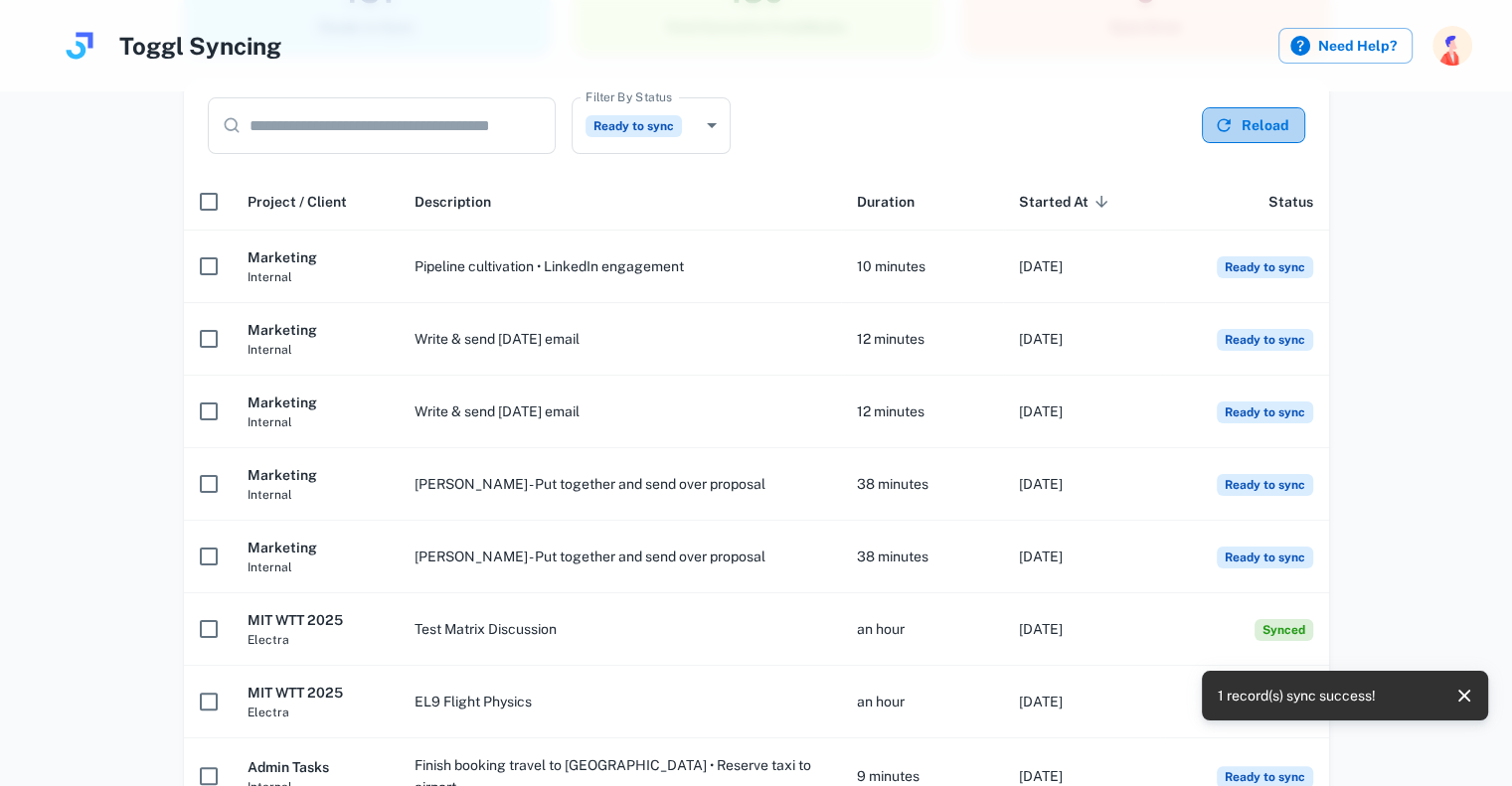 click on "Reload" at bounding box center [1254, 125] 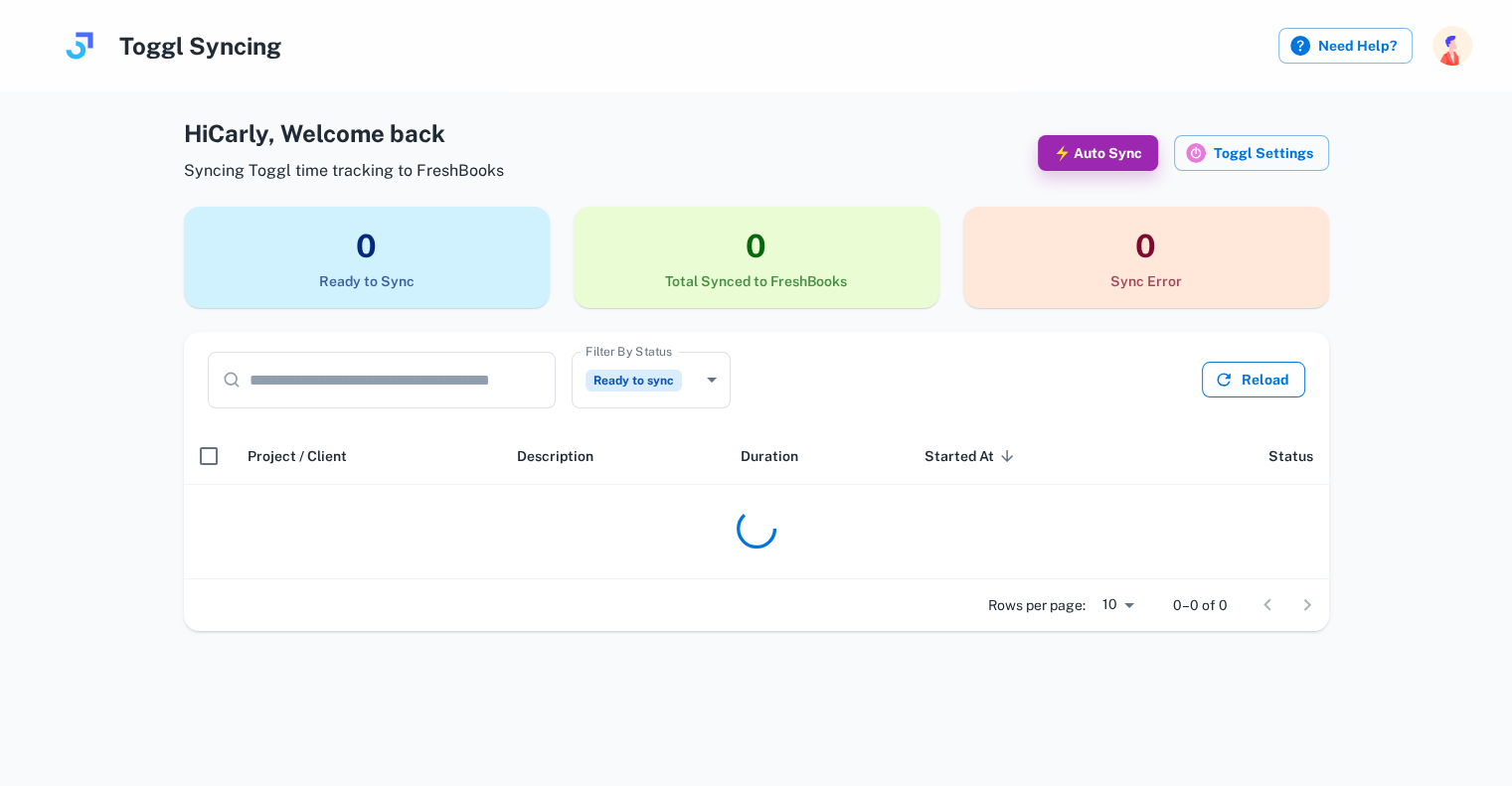 scroll, scrollTop: 0, scrollLeft: 0, axis: both 